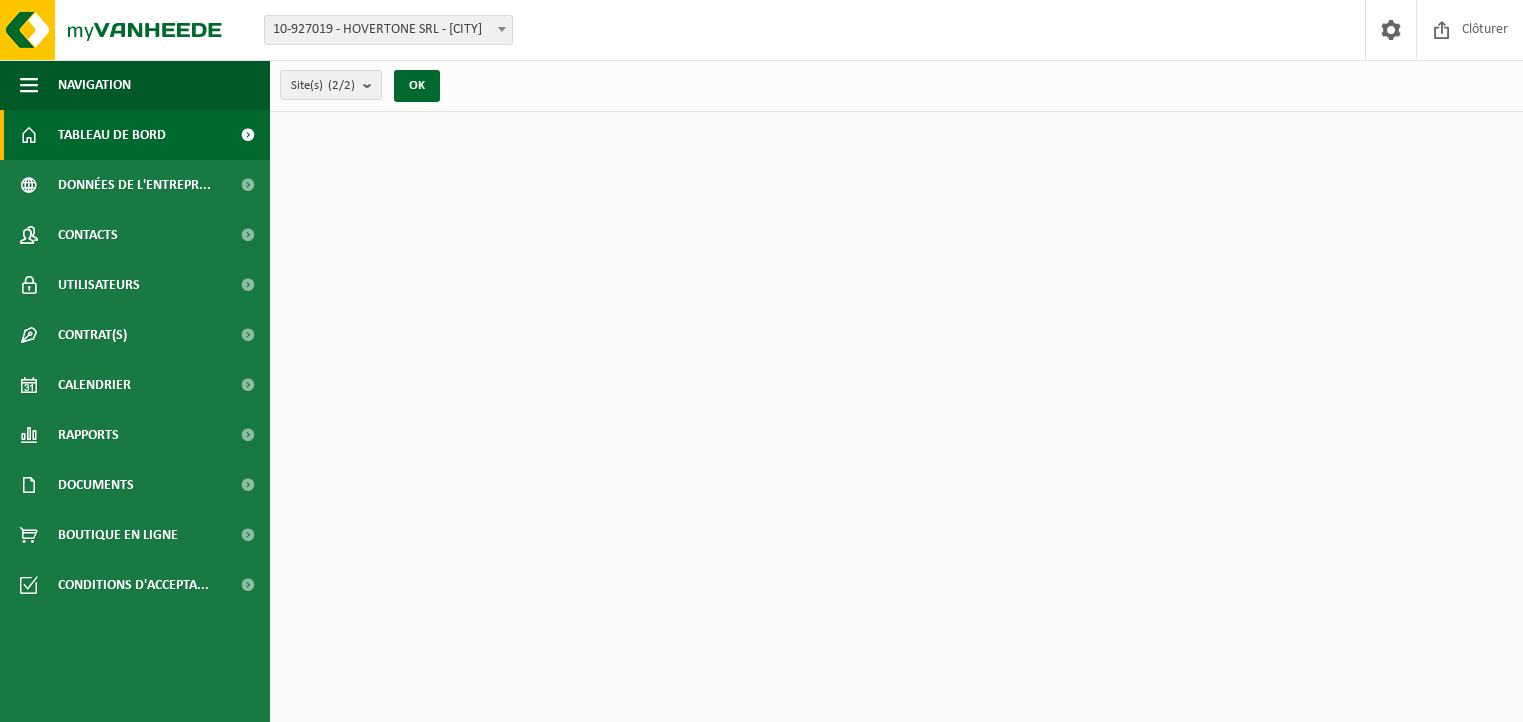 scroll, scrollTop: 0, scrollLeft: 0, axis: both 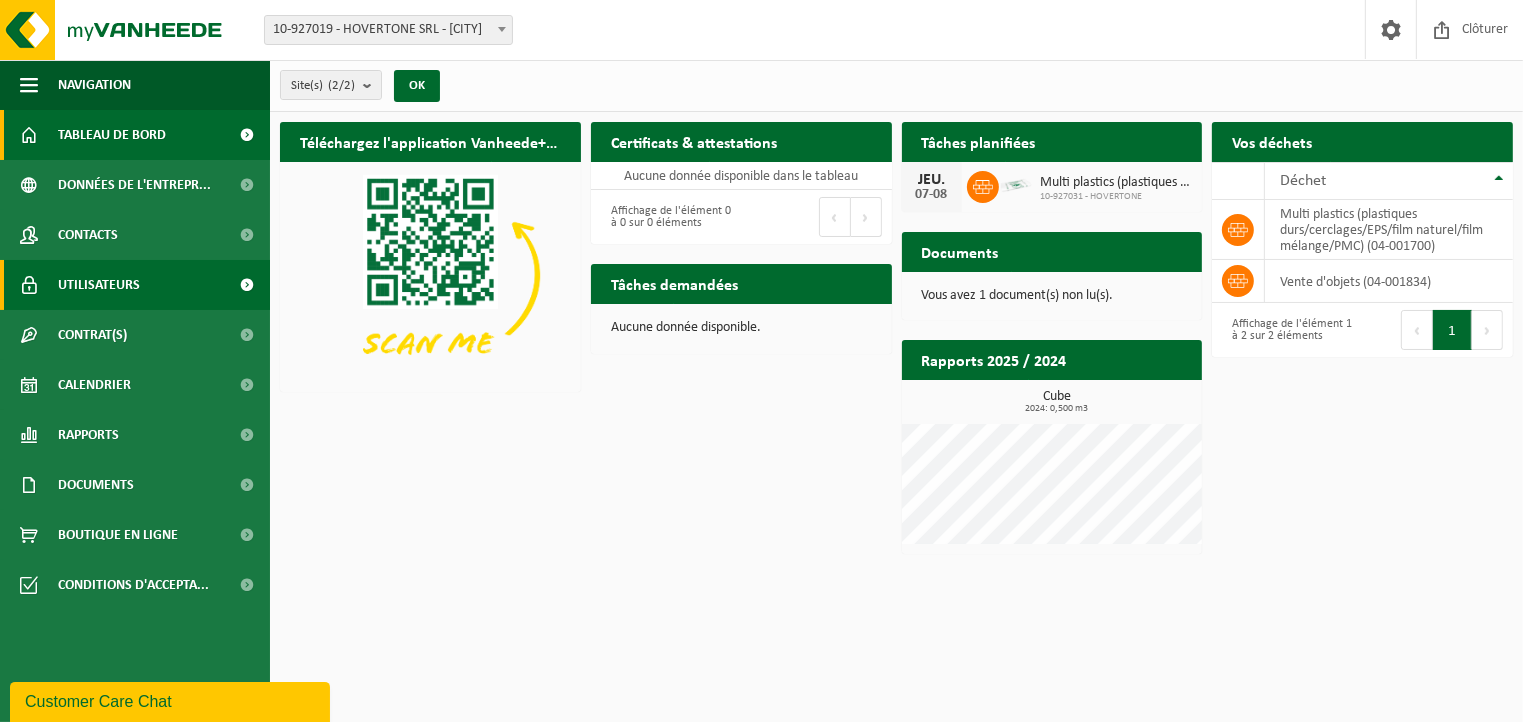 click on "Utilisateurs" at bounding box center [99, 285] 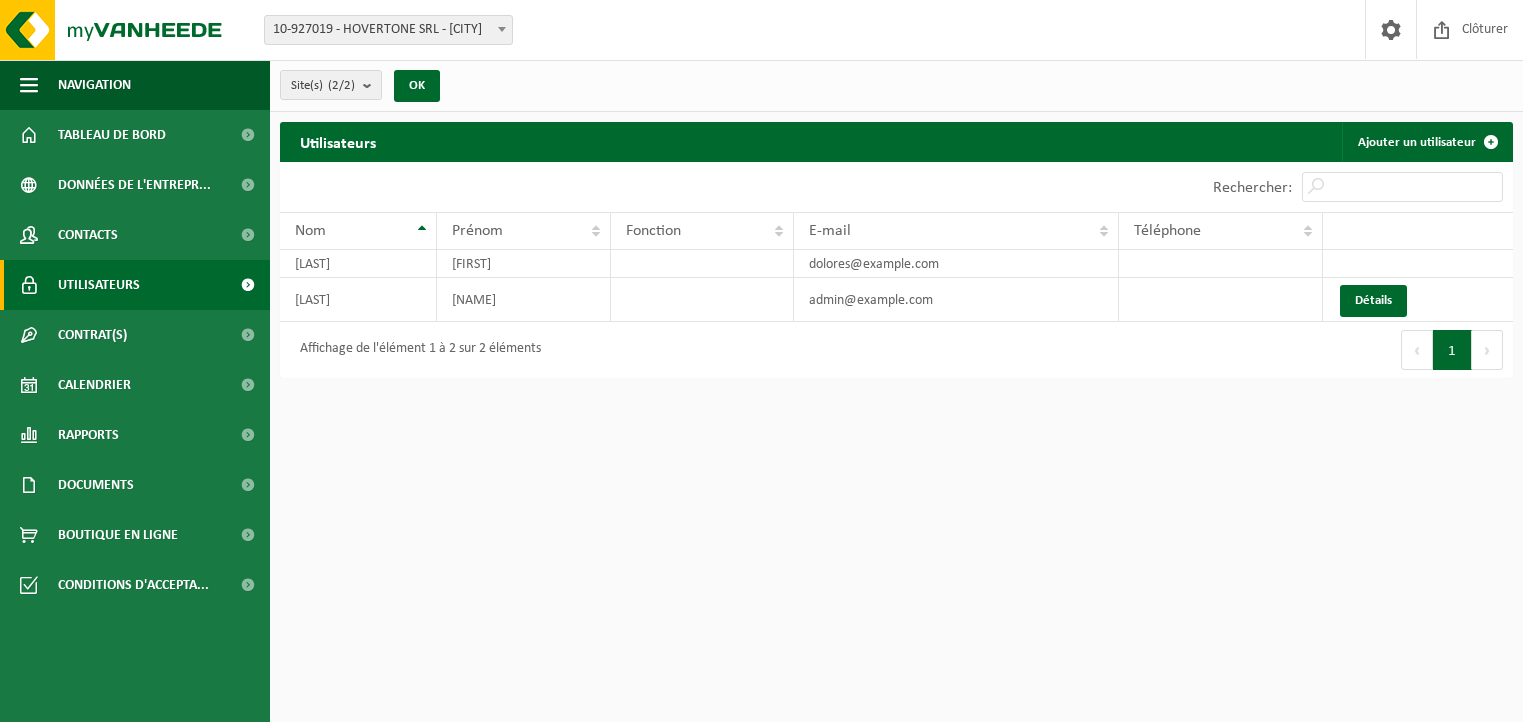 scroll, scrollTop: 0, scrollLeft: 0, axis: both 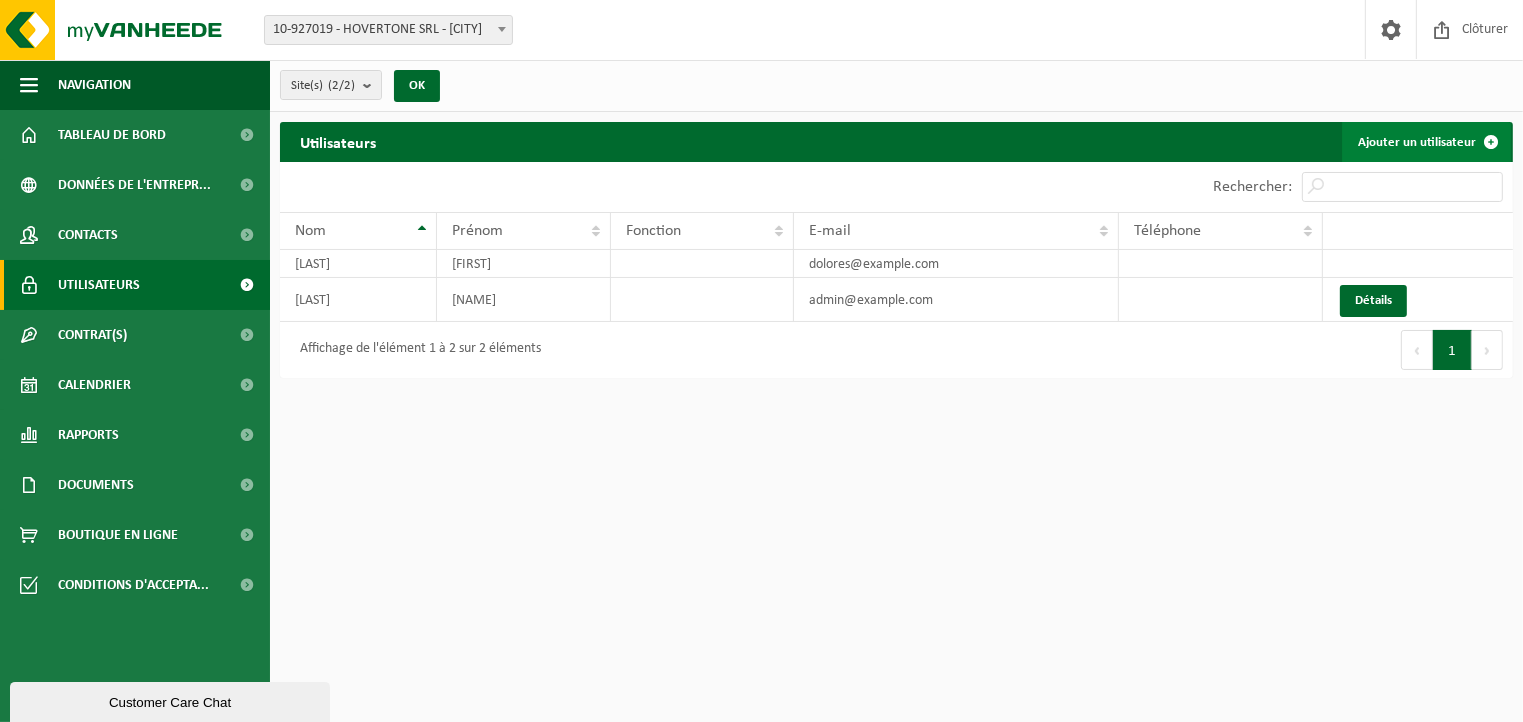 click on "Ajouter un utilisateur" at bounding box center (1426, 142) 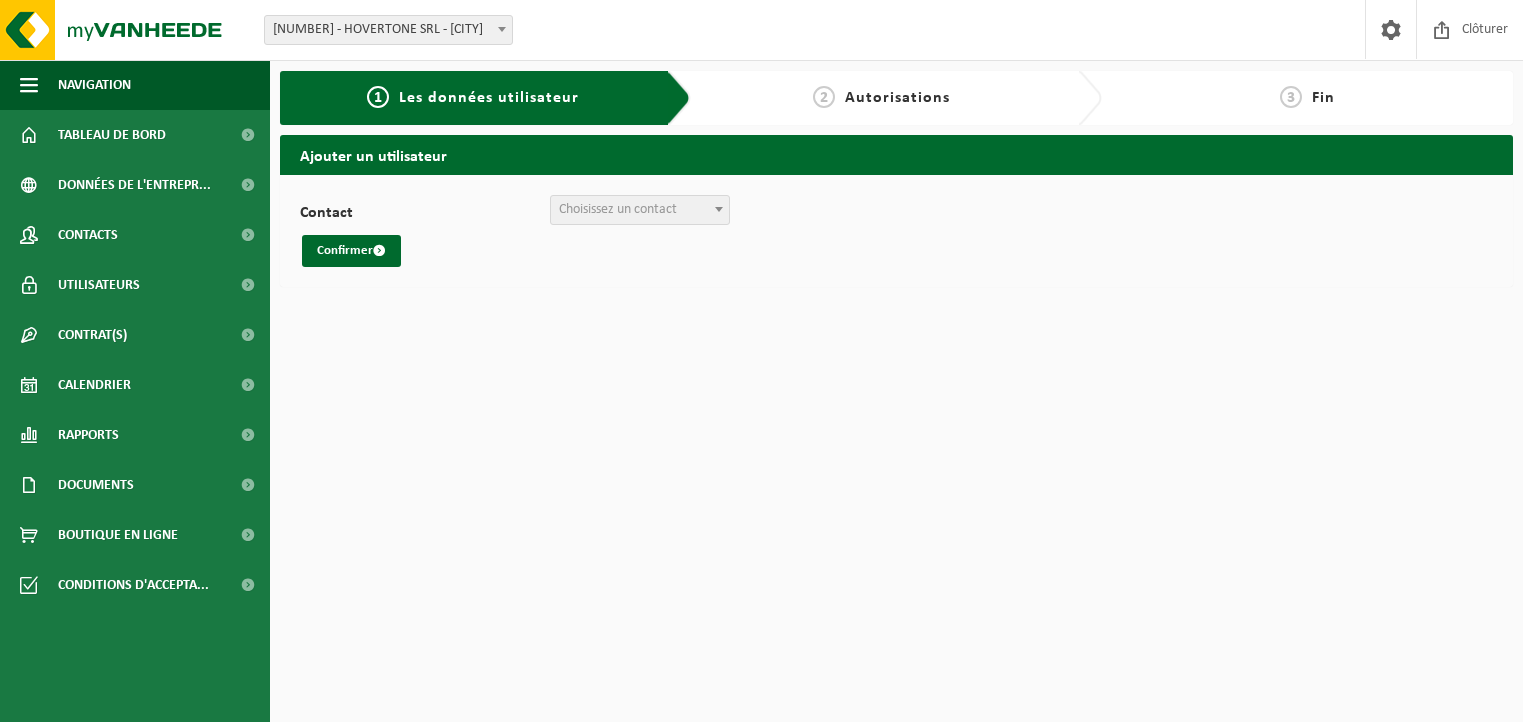 scroll, scrollTop: 0, scrollLeft: 0, axis: both 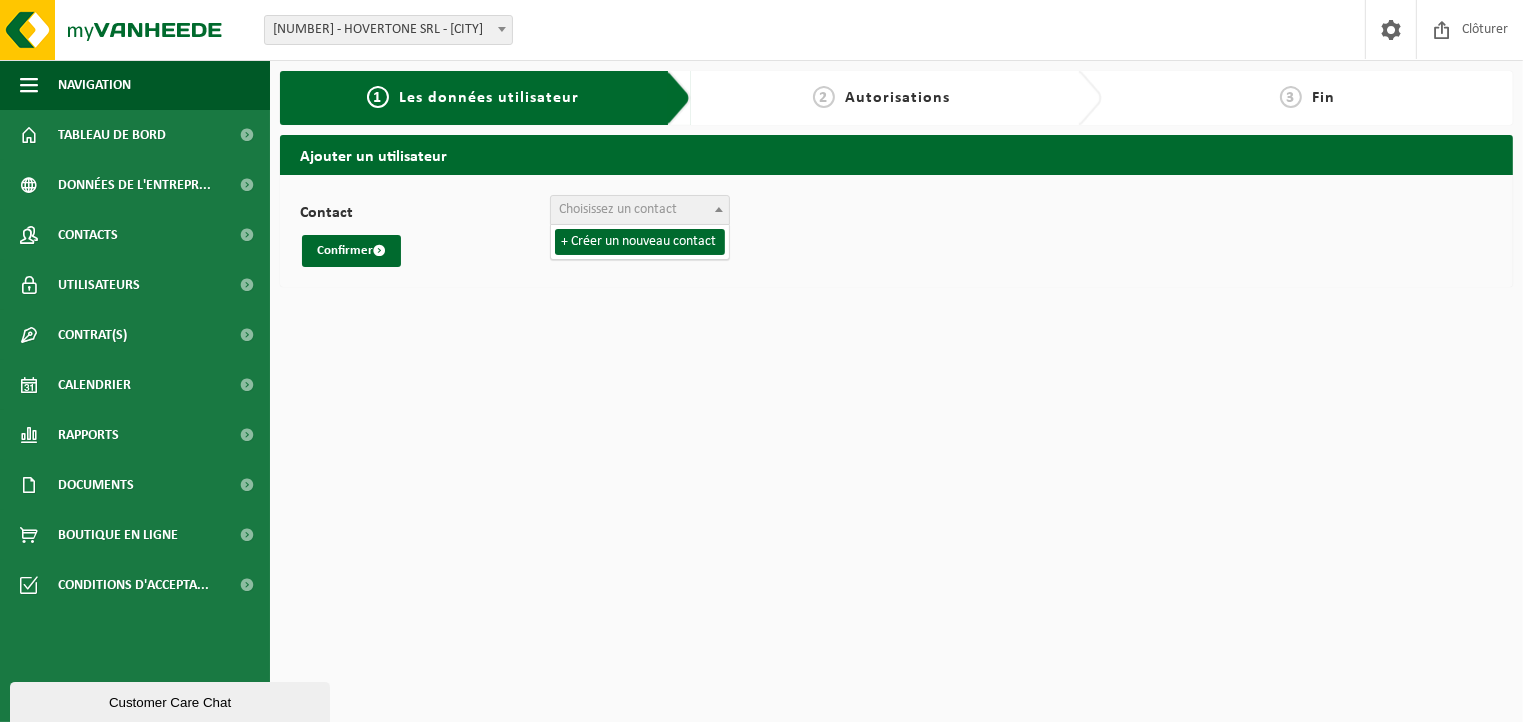 click on "Choisissez un contact" at bounding box center [618, 209] 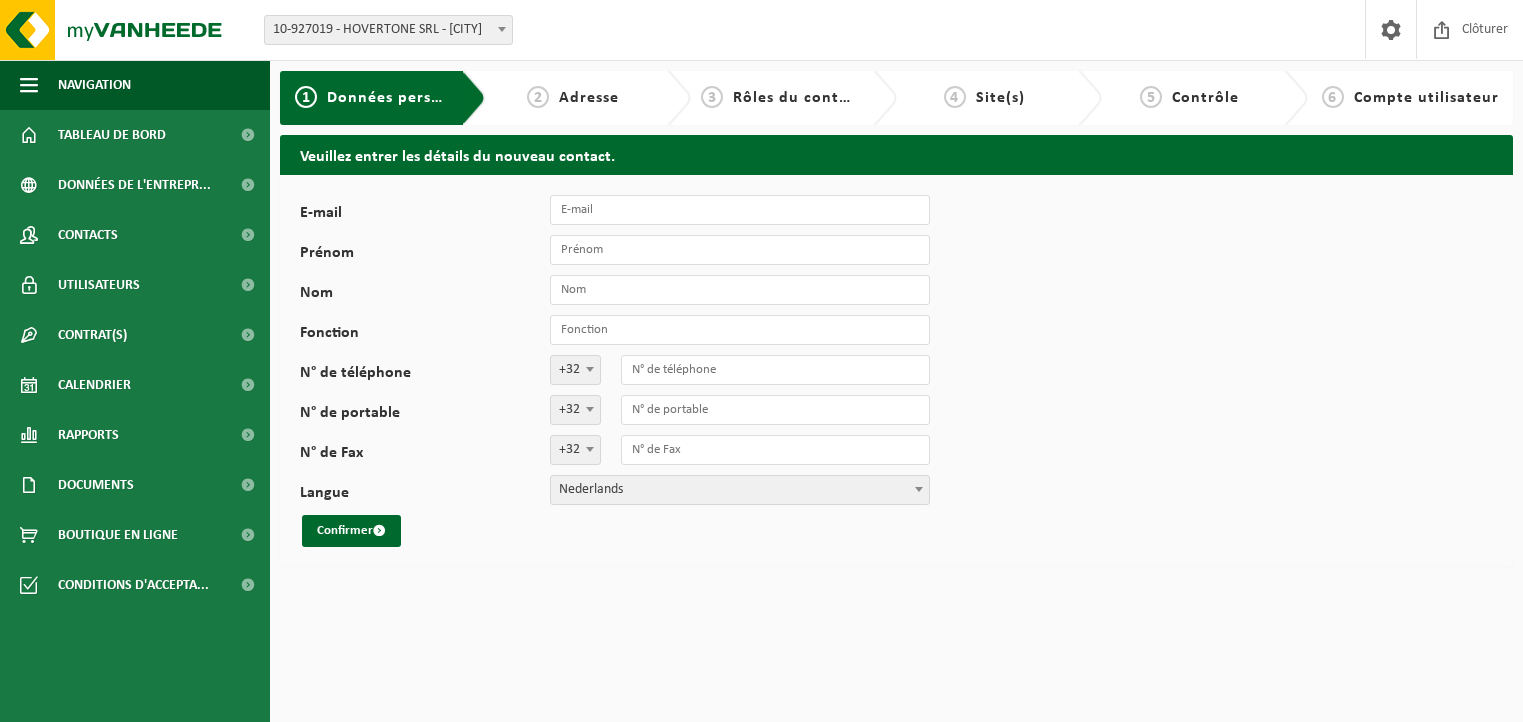 scroll, scrollTop: 0, scrollLeft: 0, axis: both 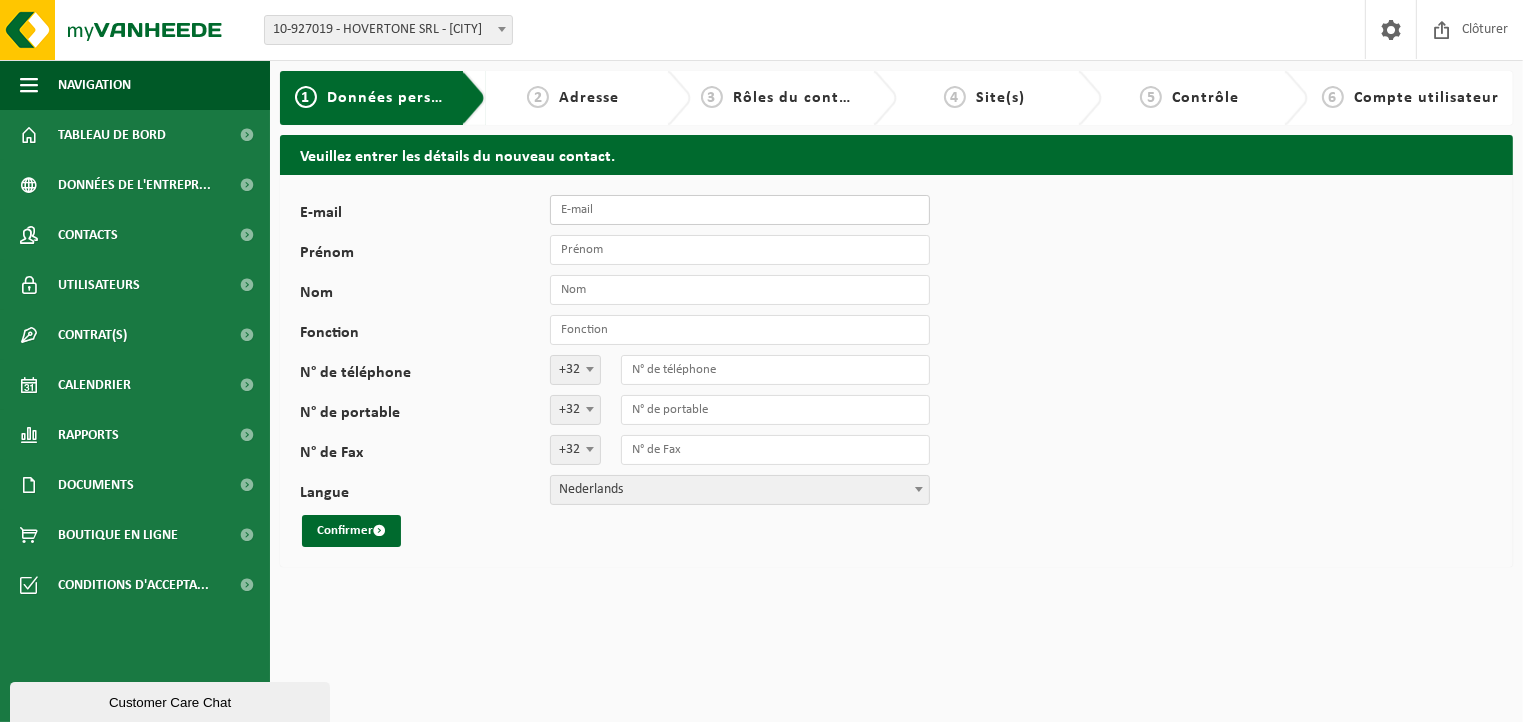 click on "E-mail" at bounding box center (740, 210) 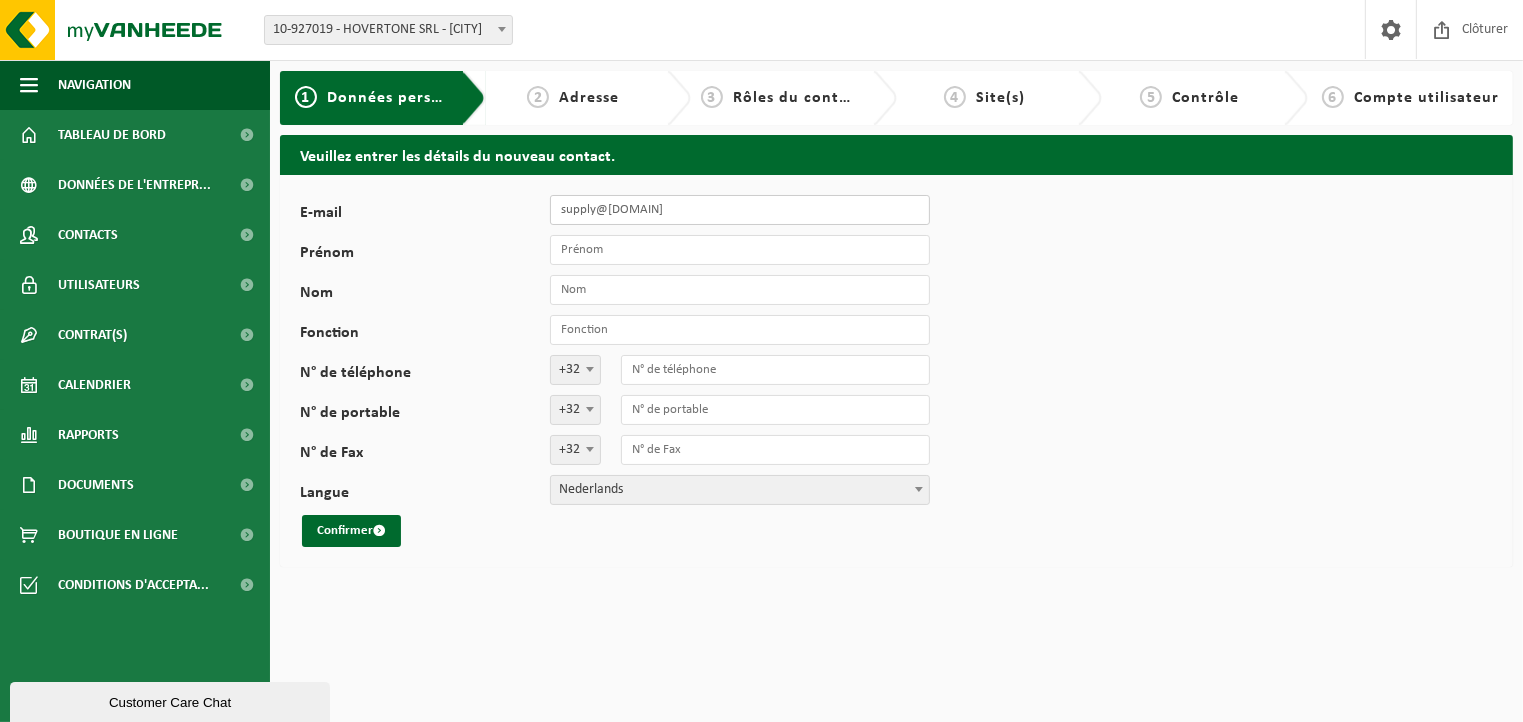 type on "supply@hovertone.com" 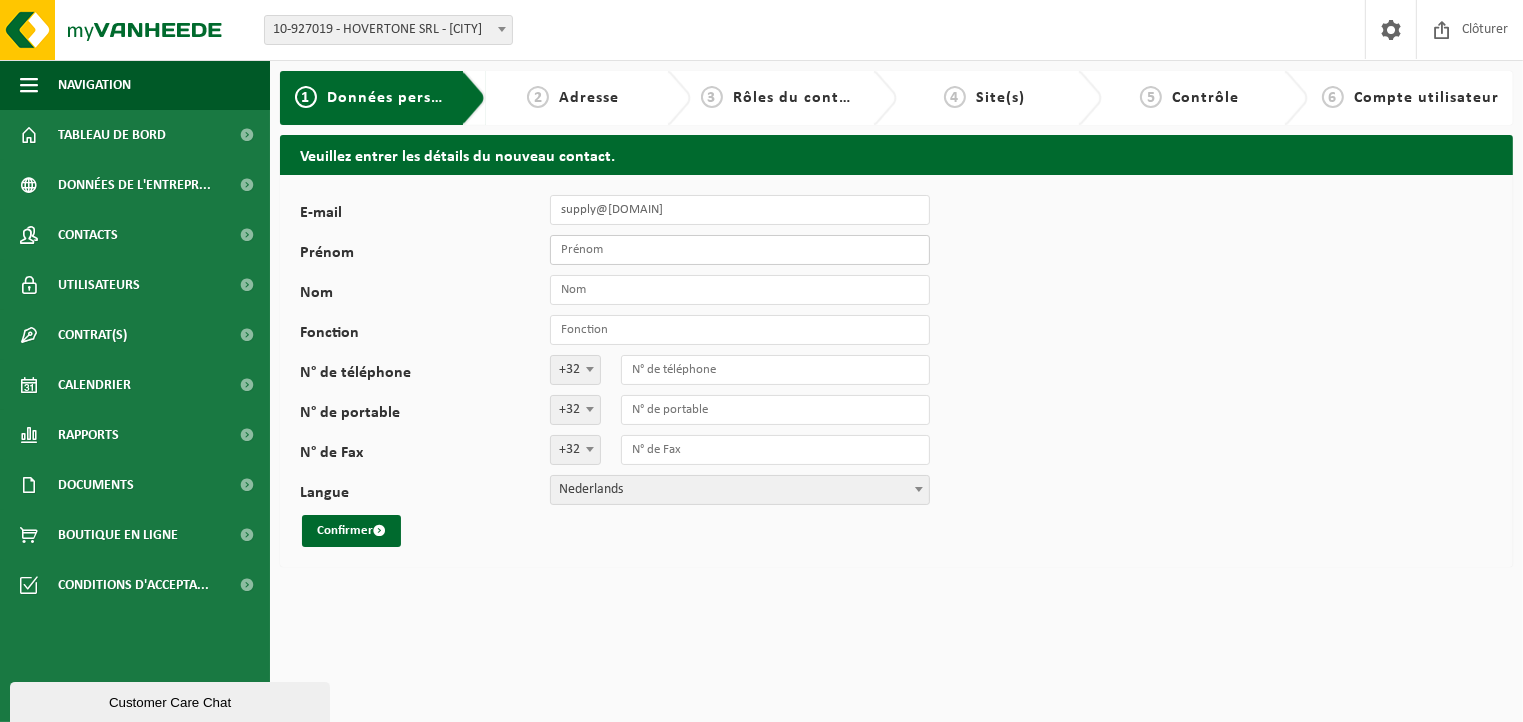 click on "Prénom" at bounding box center (740, 250) 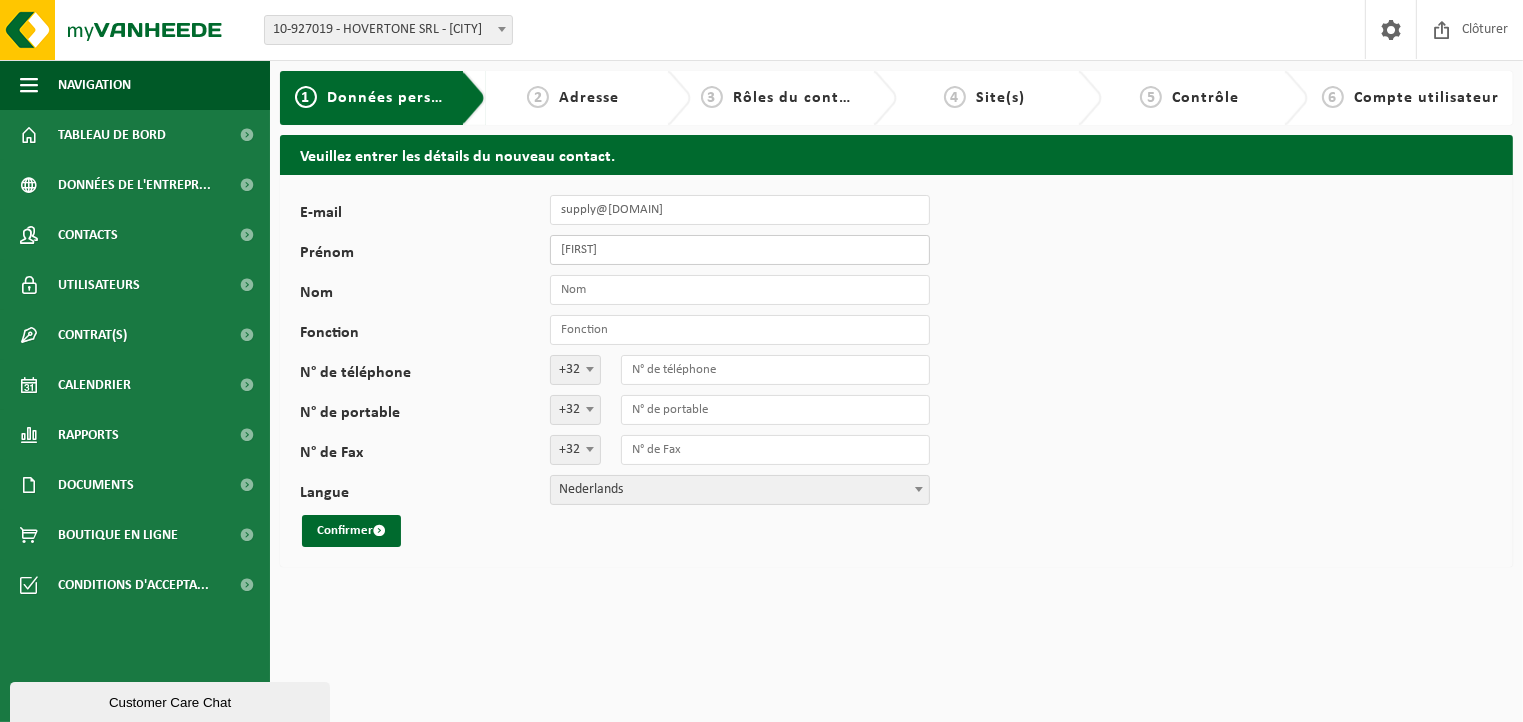 type on "Adam" 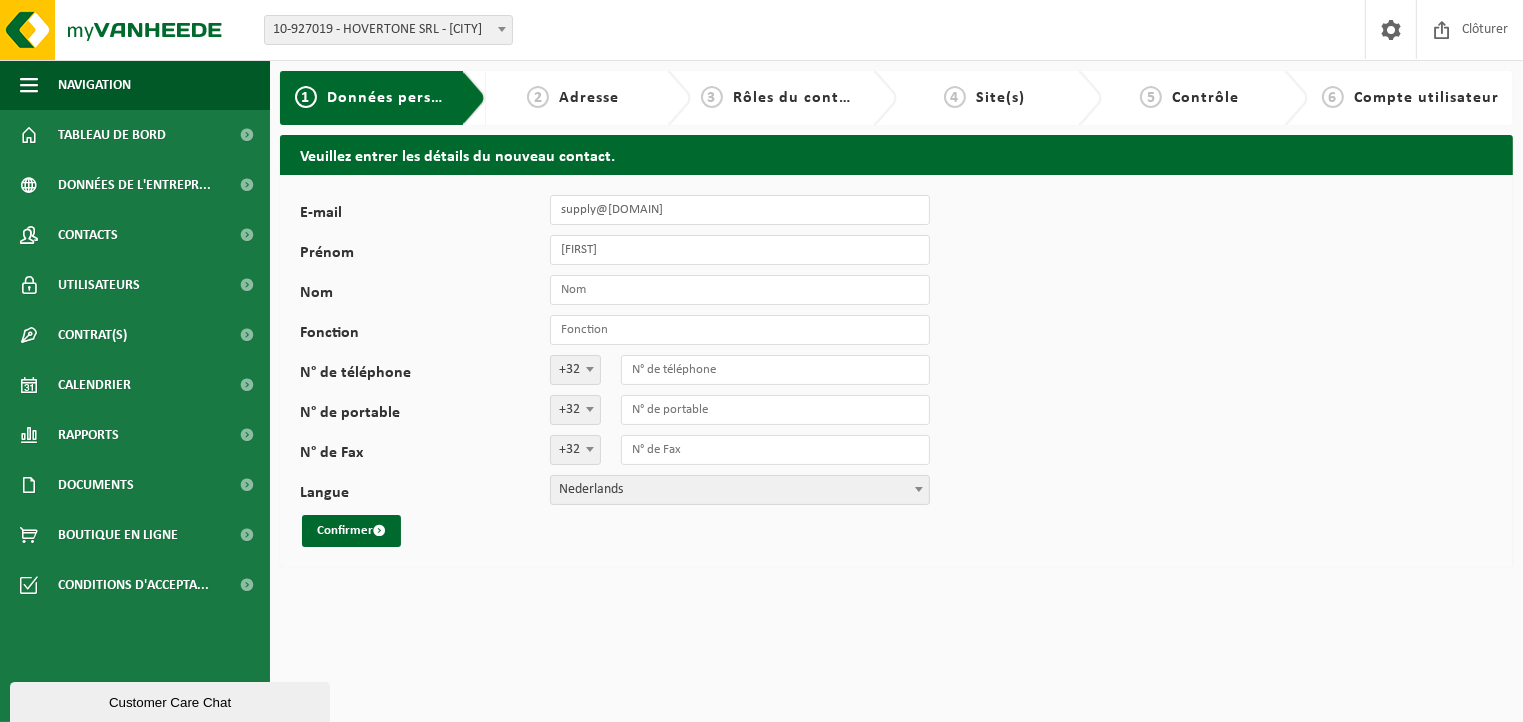 click on "E-mail   supply@hovertone.com       Prénom   Adam       Nom         Fonction         N° de téléphone     +32 ';  +49 ';  +33 ';  +44 ';  +352 ';  +31 ';  +32         N° de portable     +32 ';  +49 ';  +33 ';  +44 ';  +352 ';  +31 ';  +32         N° de Fax     +32 ';  +49 ';  +33 ';  +44 ';  +352 ';  +31 ';  +32         Langue     Nederlands   Français   English   Nederlands        Confirmer" at bounding box center (625, 371) 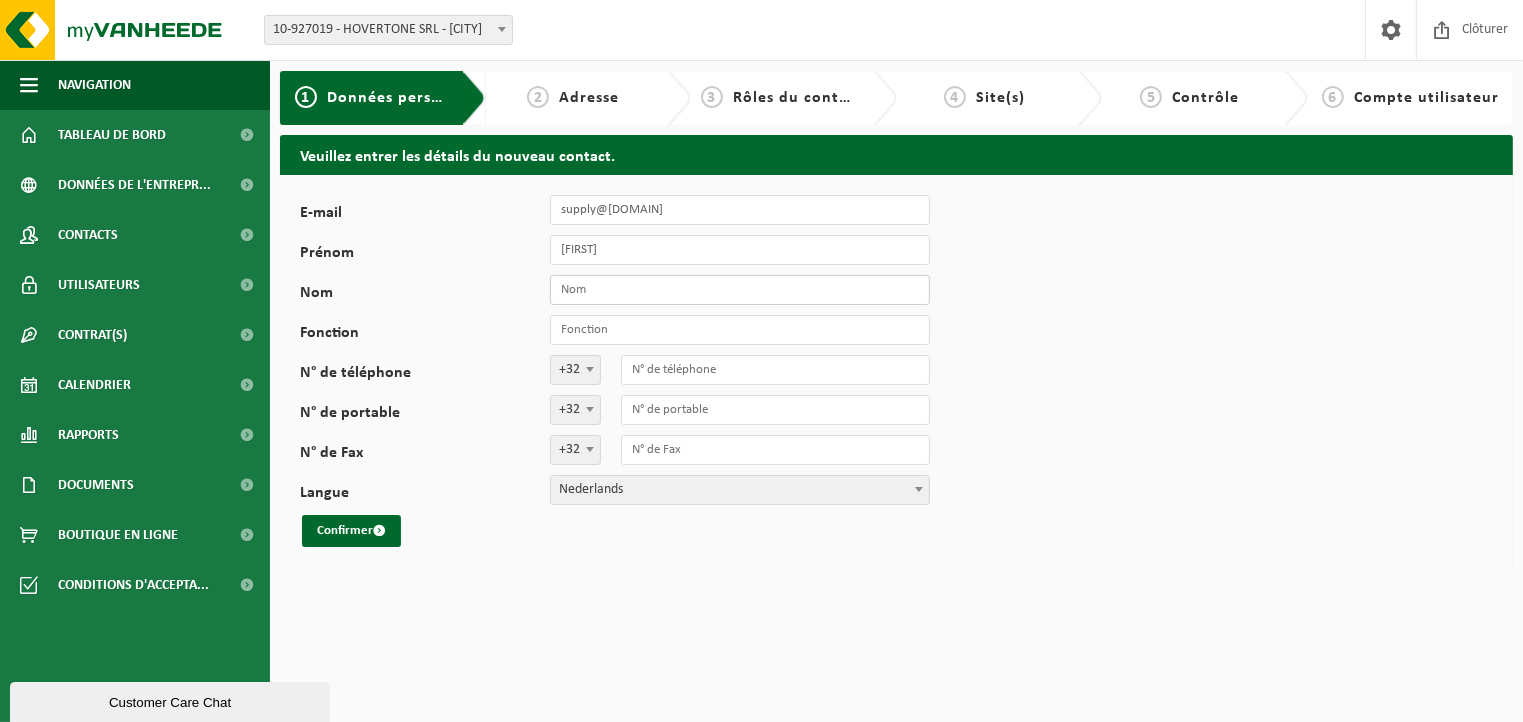 click on "Nom" at bounding box center [740, 290] 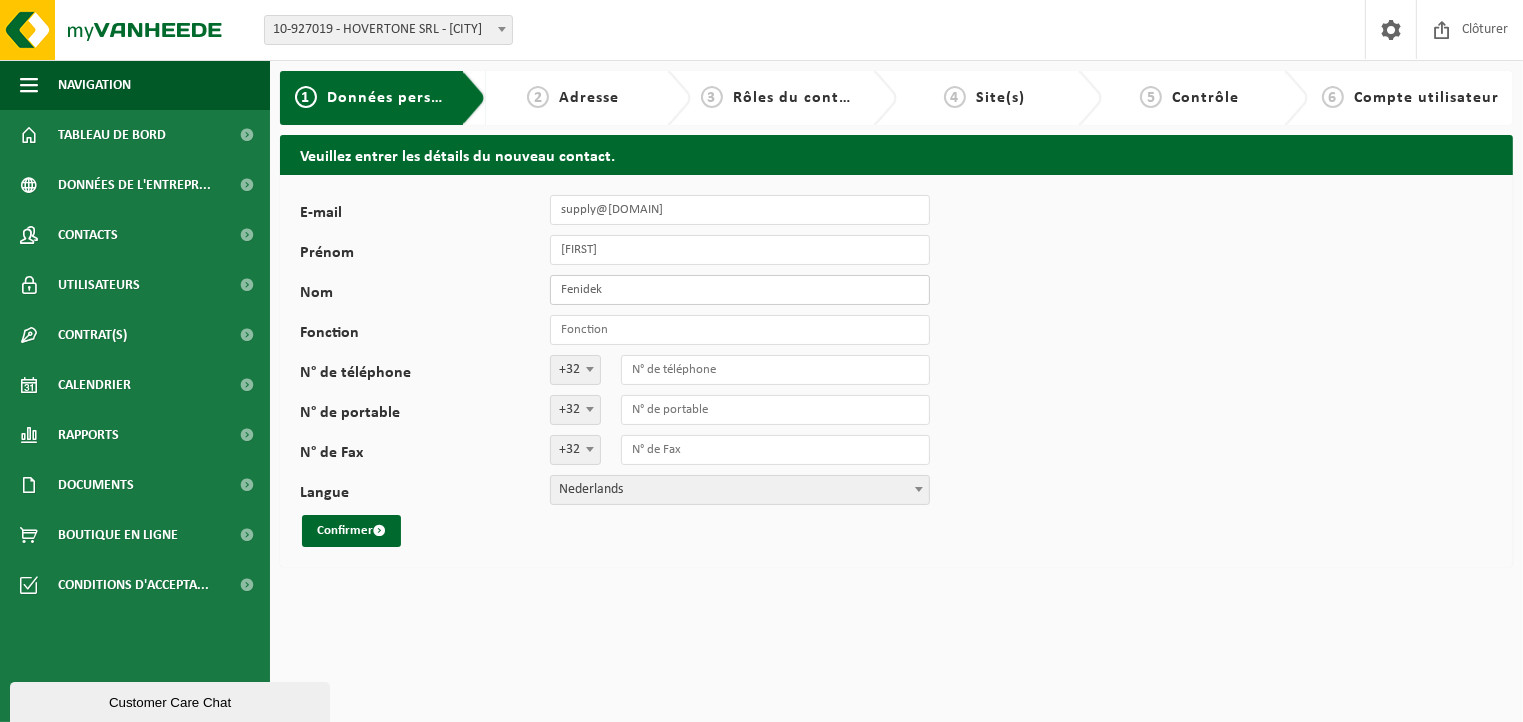 type on "Fenidek" 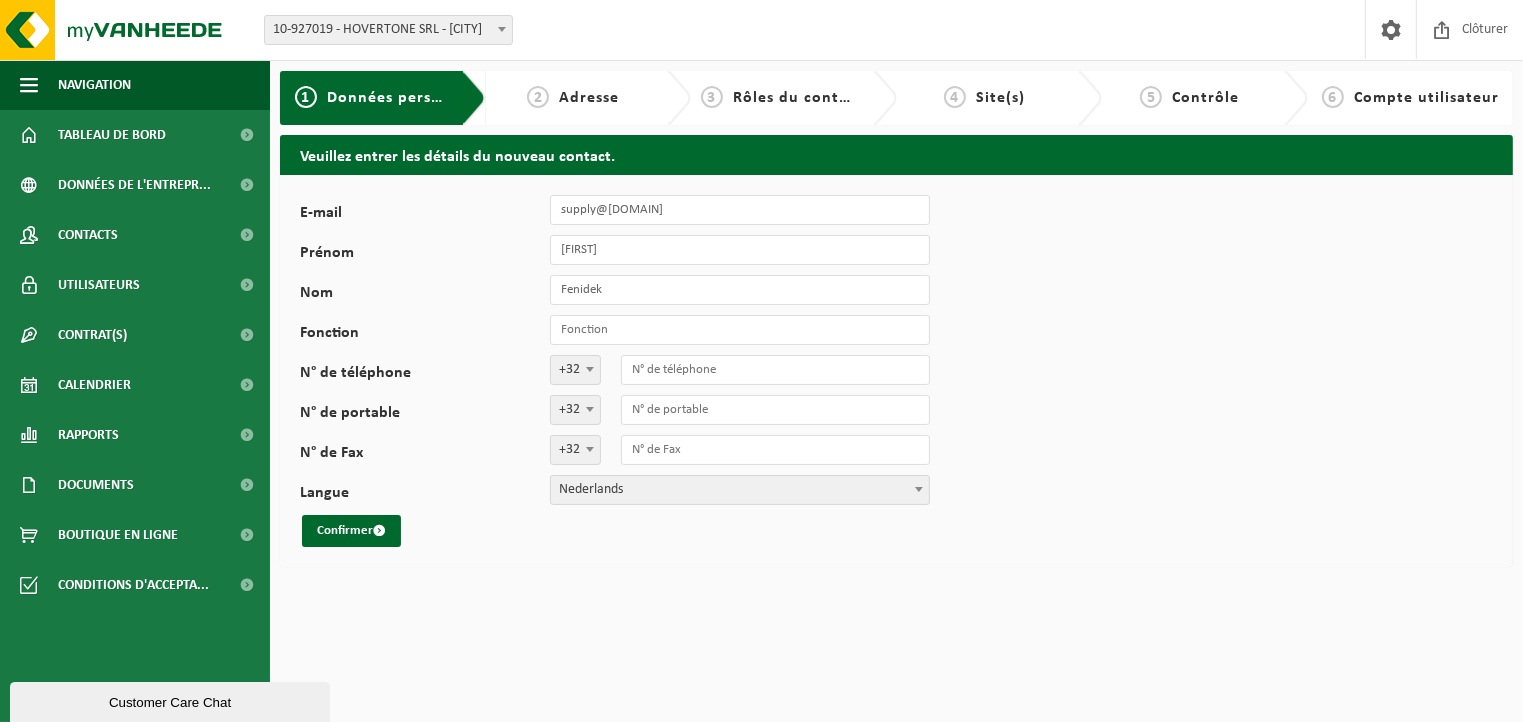 click on "Nederlands" at bounding box center (740, 490) 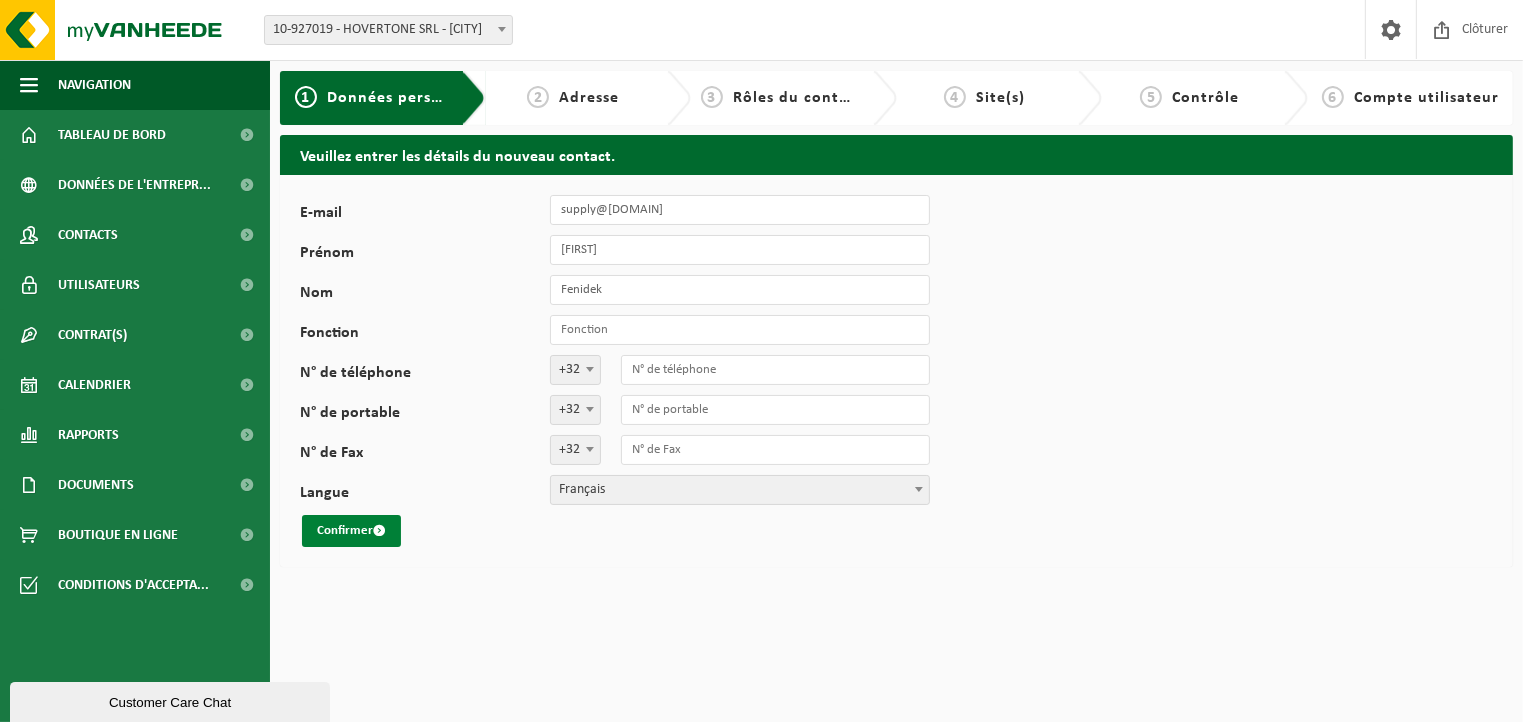 click on "Confirmer" at bounding box center [351, 531] 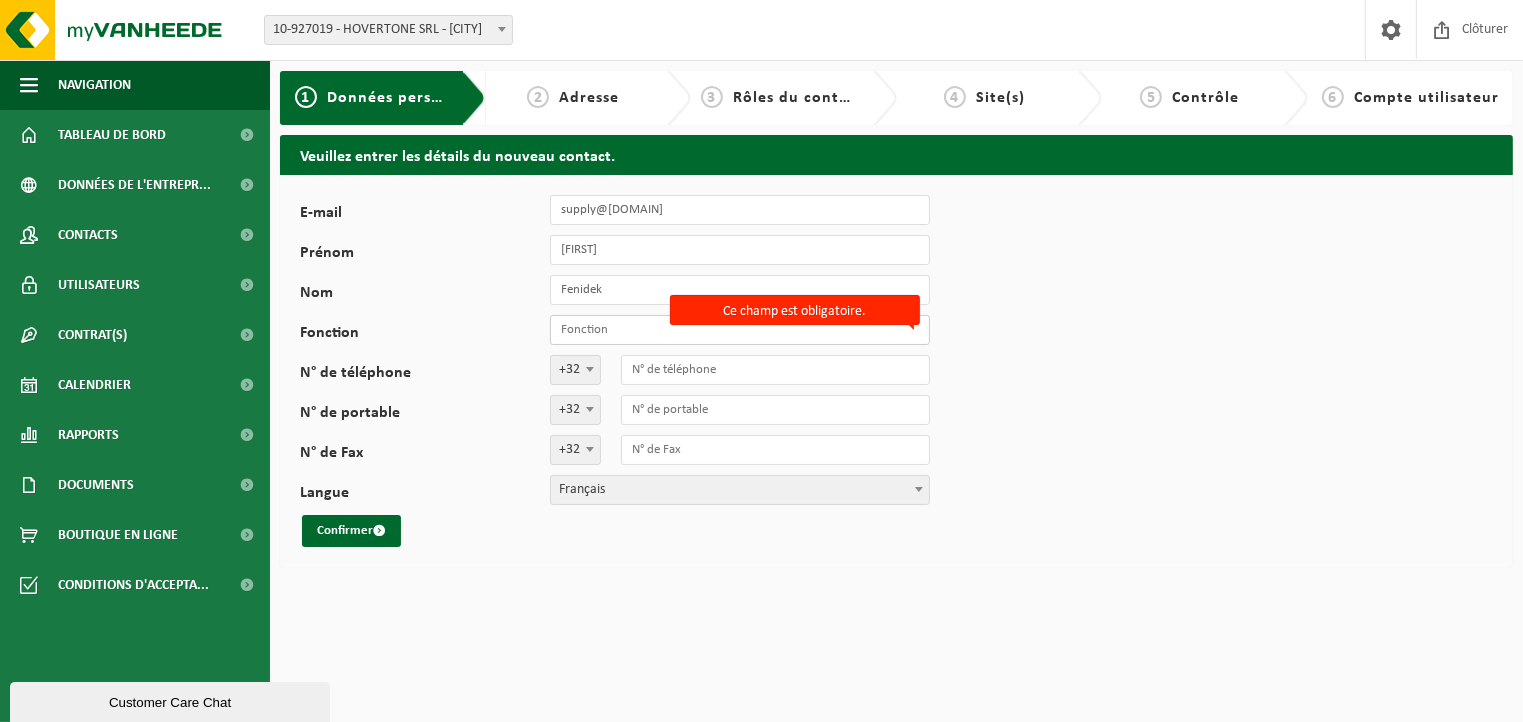 paste on "Expert systèmes et développeur" 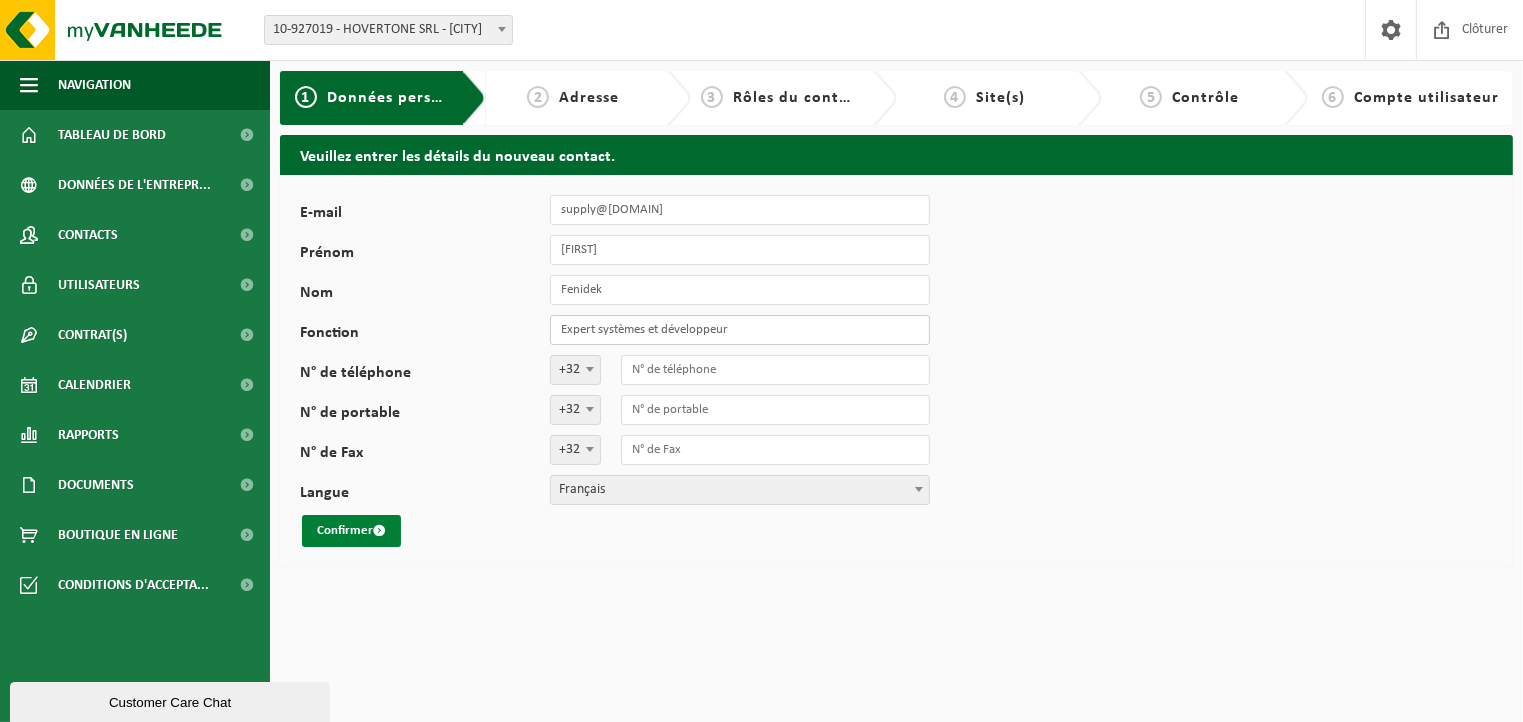 type on "Expert systèmes et développeur" 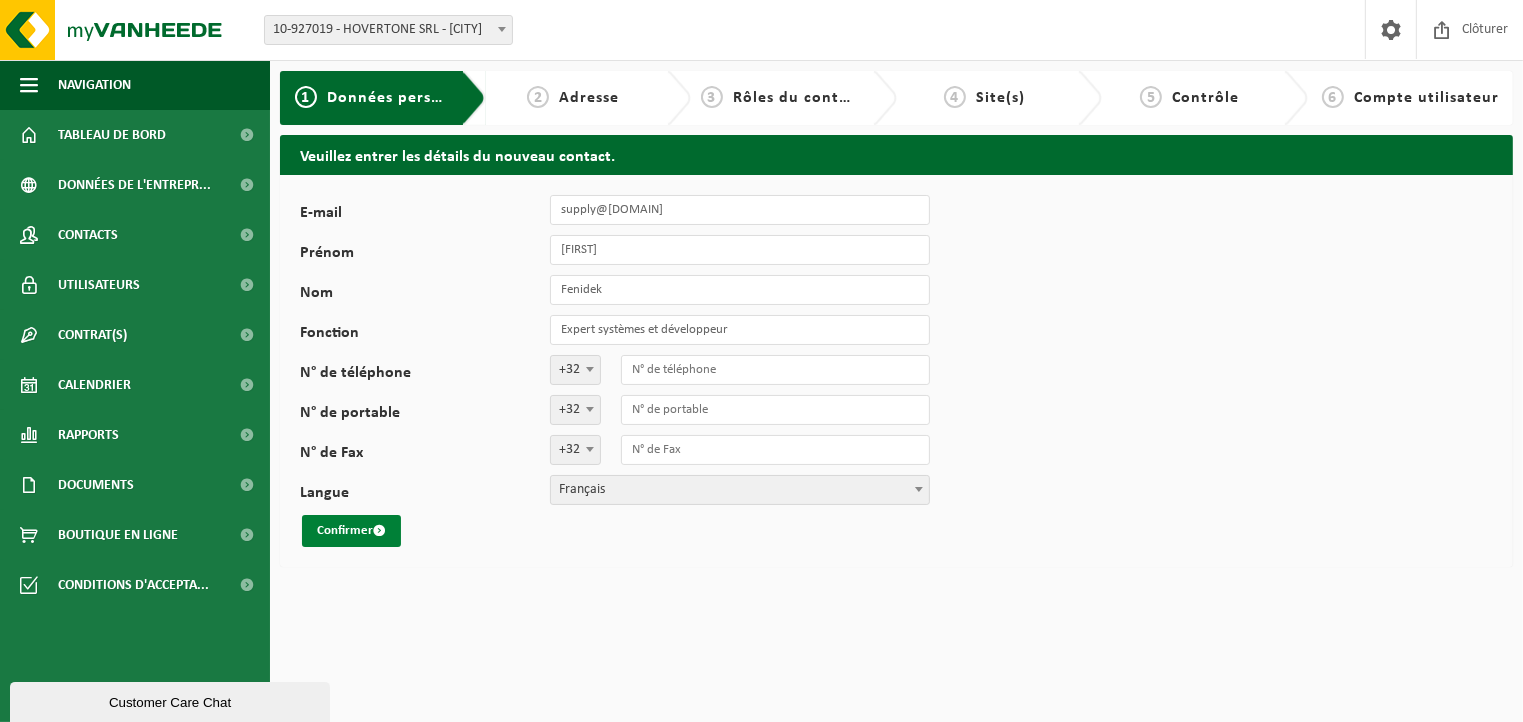 click on "Confirmer" at bounding box center [351, 531] 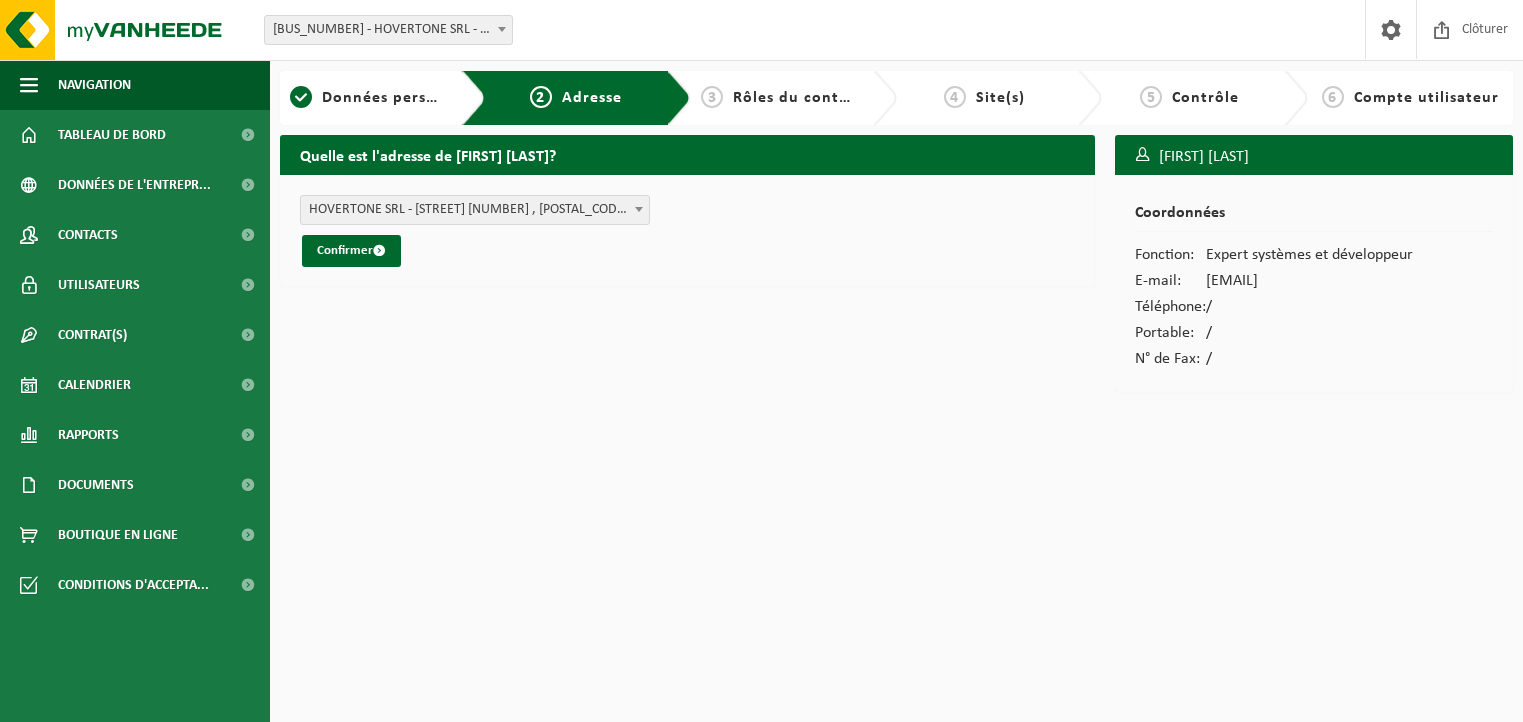 scroll, scrollTop: 0, scrollLeft: 0, axis: both 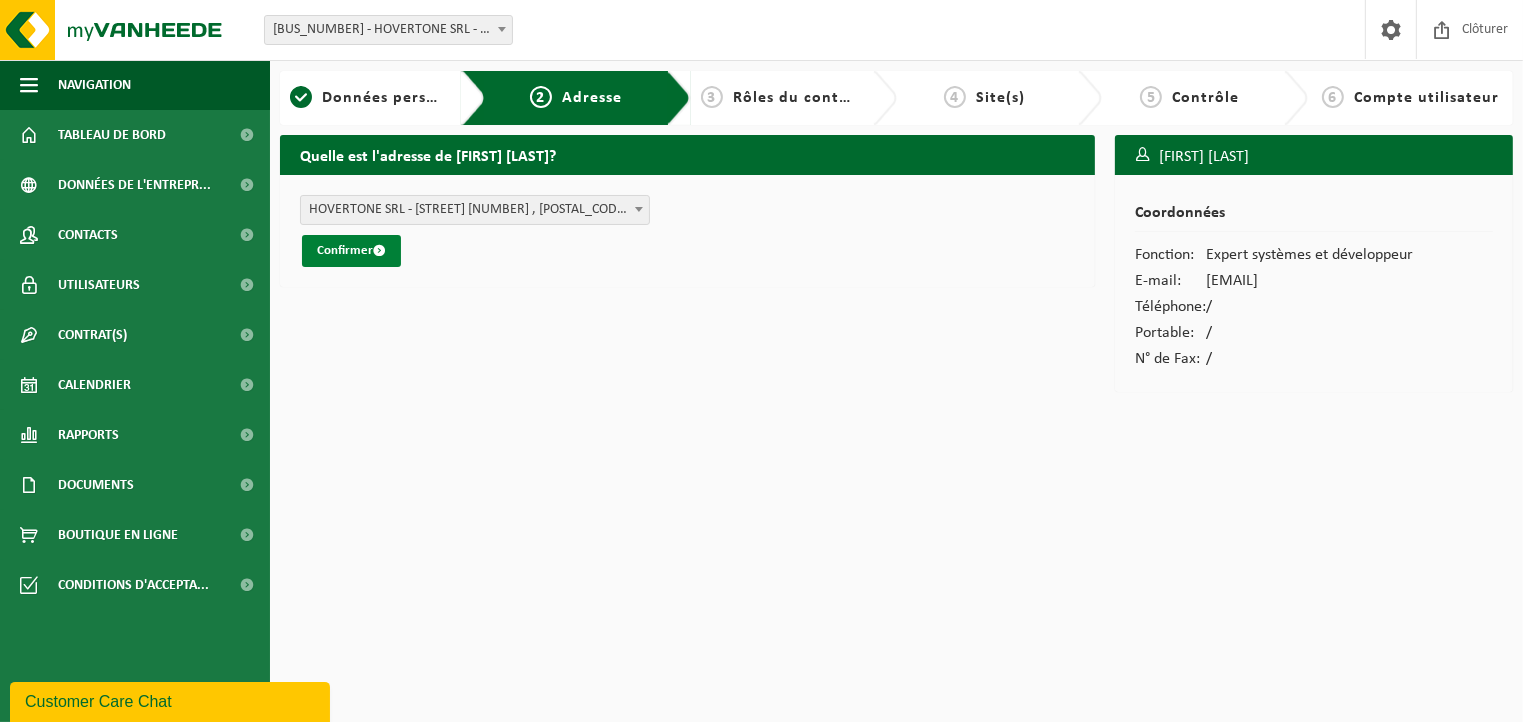 click on "Confirmer" at bounding box center (351, 251) 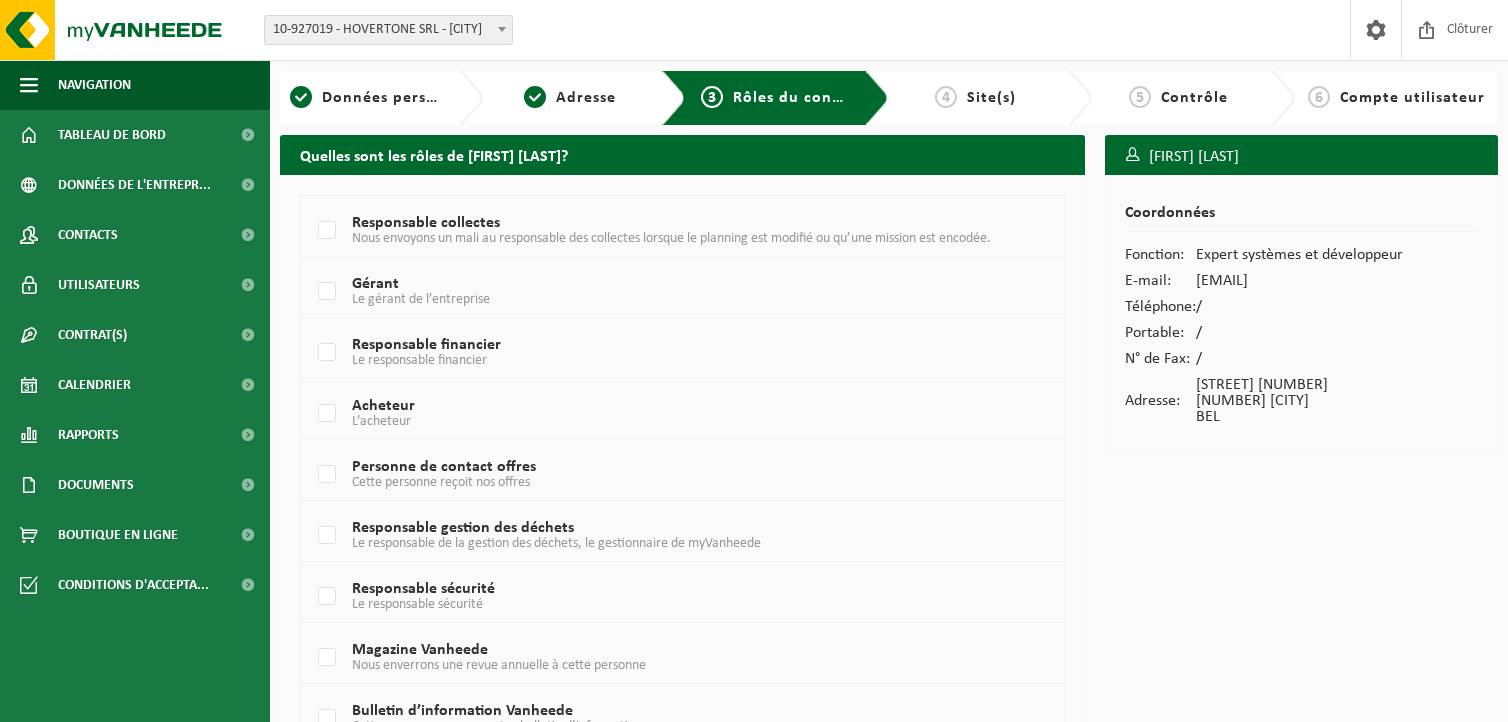 scroll, scrollTop: 0, scrollLeft: 0, axis: both 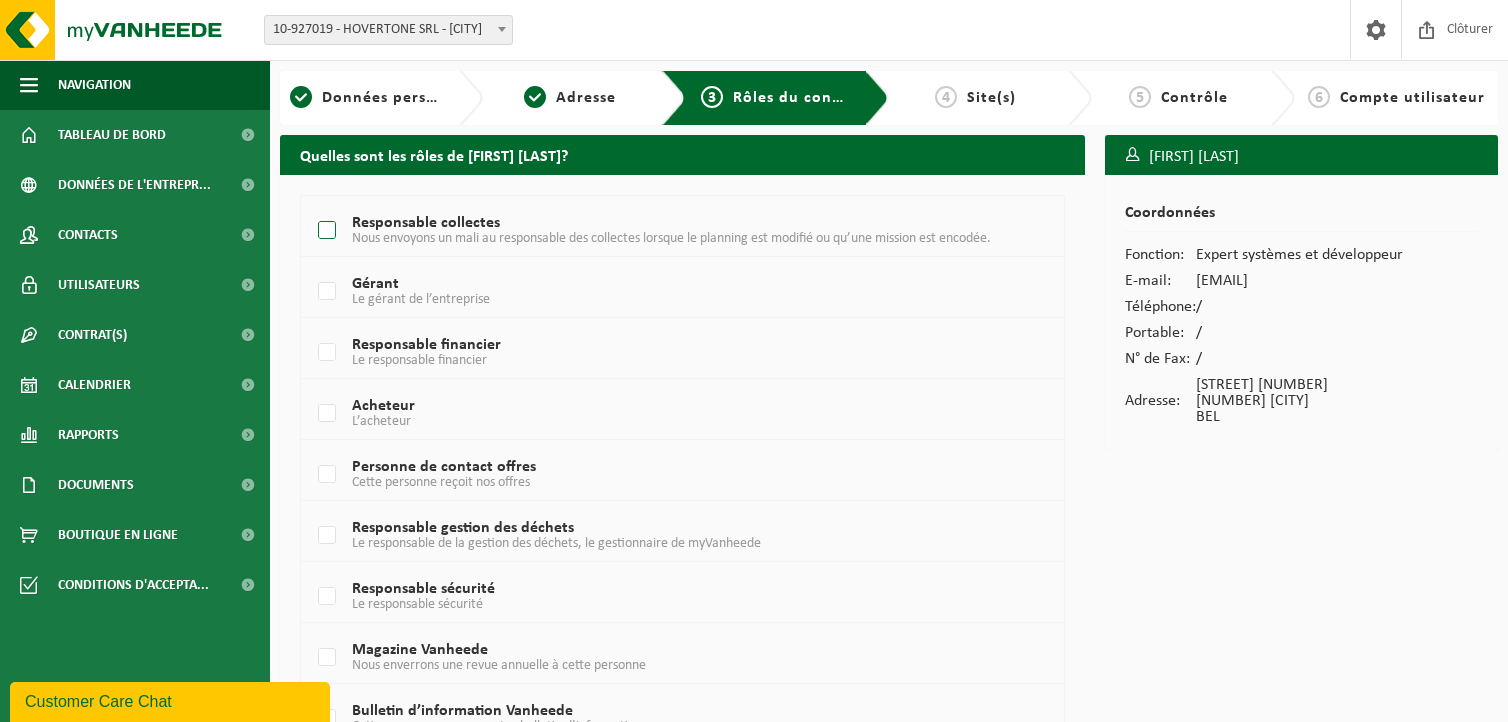 click on "Responsable collectes   Nous envoyons un mali au responsable des collectes lorsque le planning est modifié ou qu’une mission est encodée." at bounding box center (653, 231) 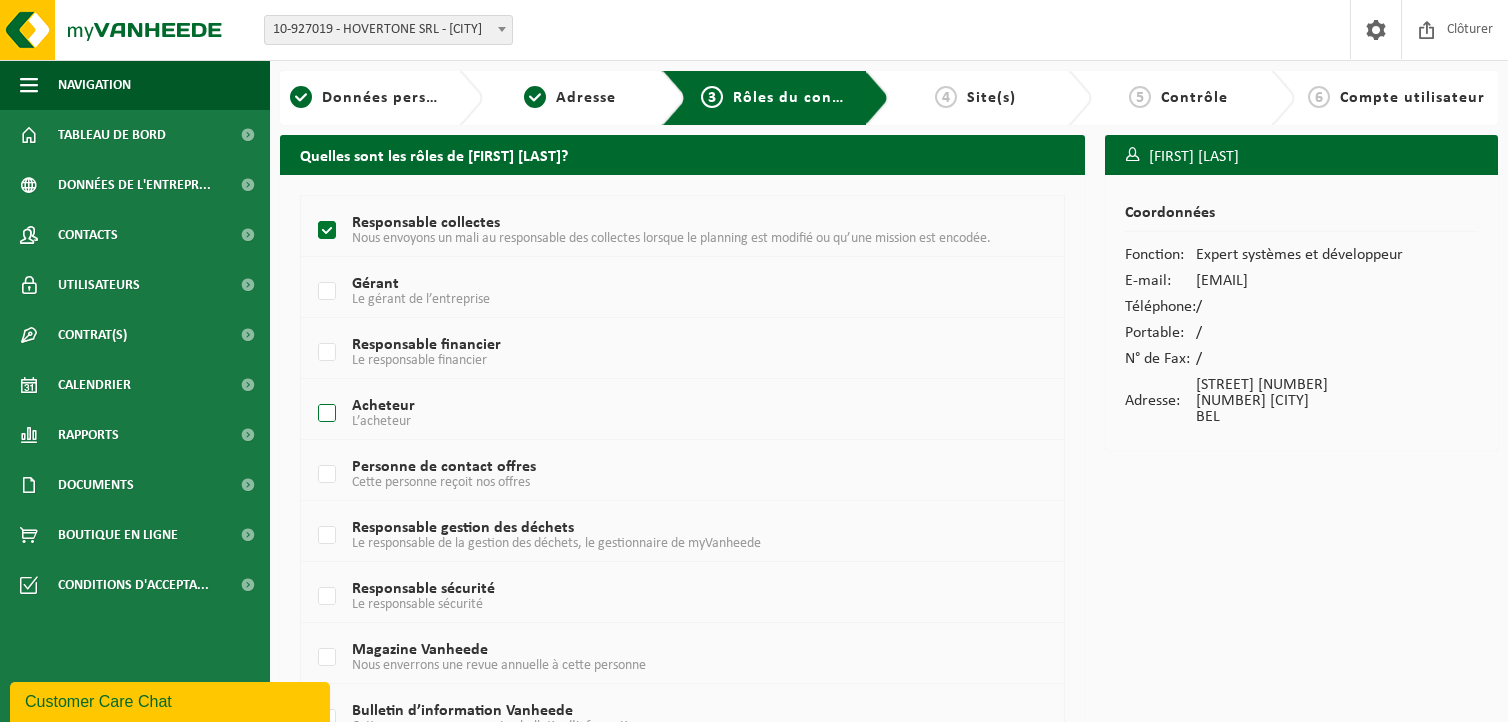 click on "Acheteur   L’acheteur" at bounding box center (653, 414) 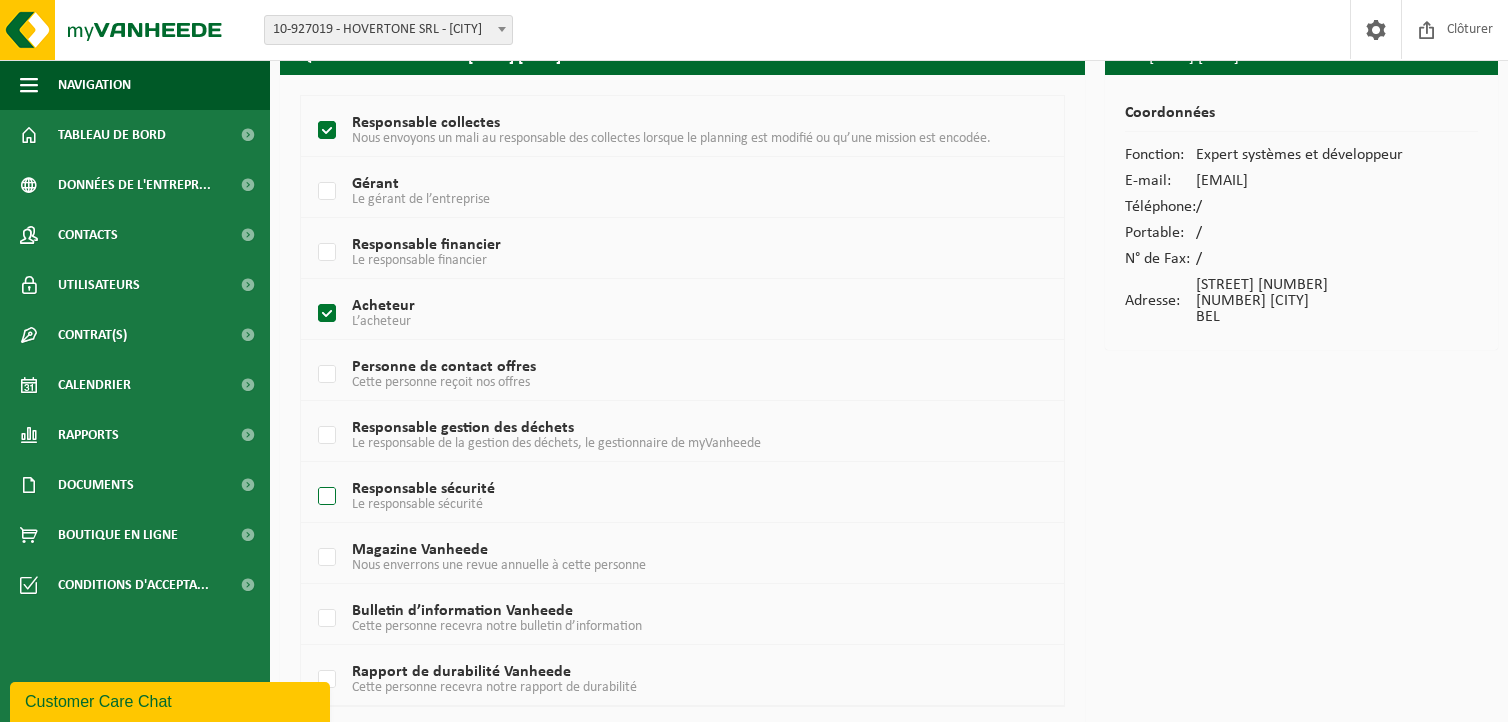 scroll, scrollTop: 164, scrollLeft: 0, axis: vertical 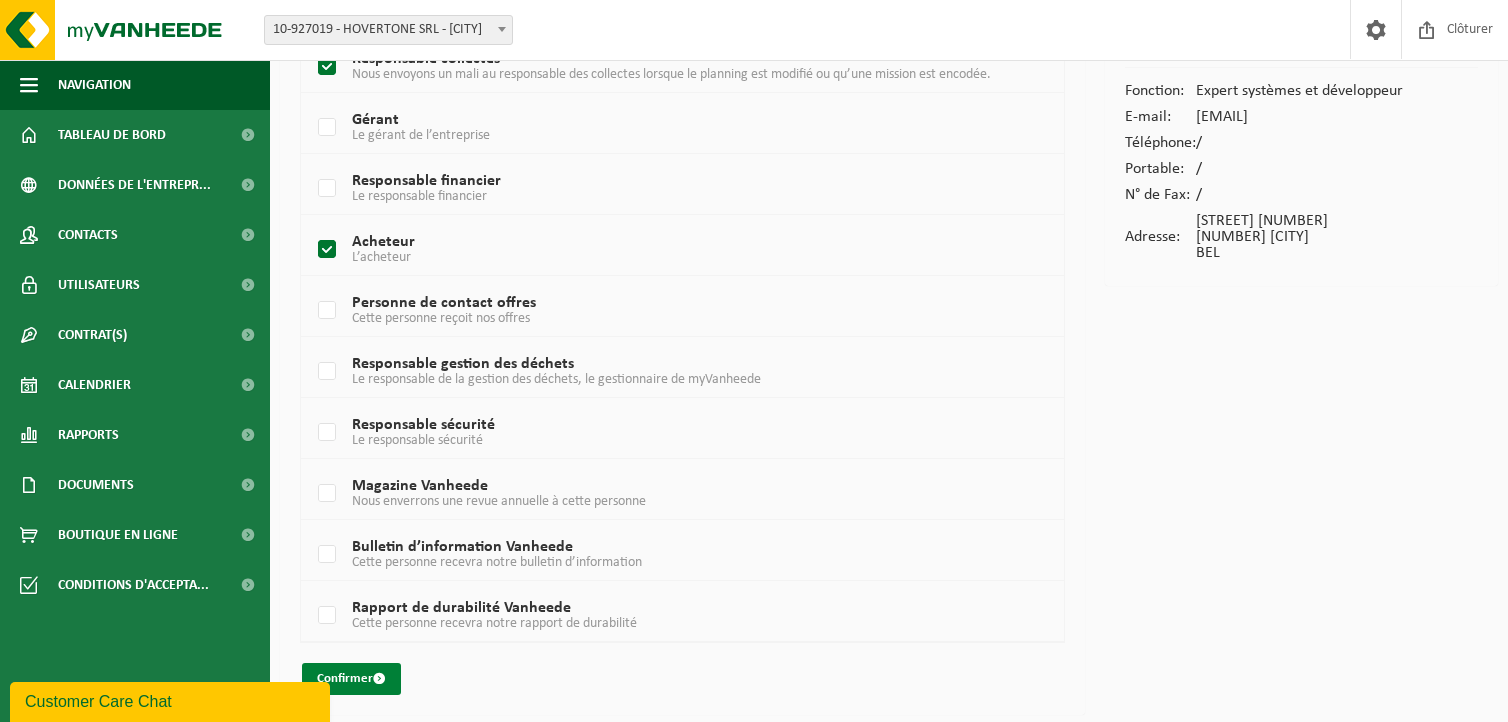 click on "Confirmer" at bounding box center [351, 679] 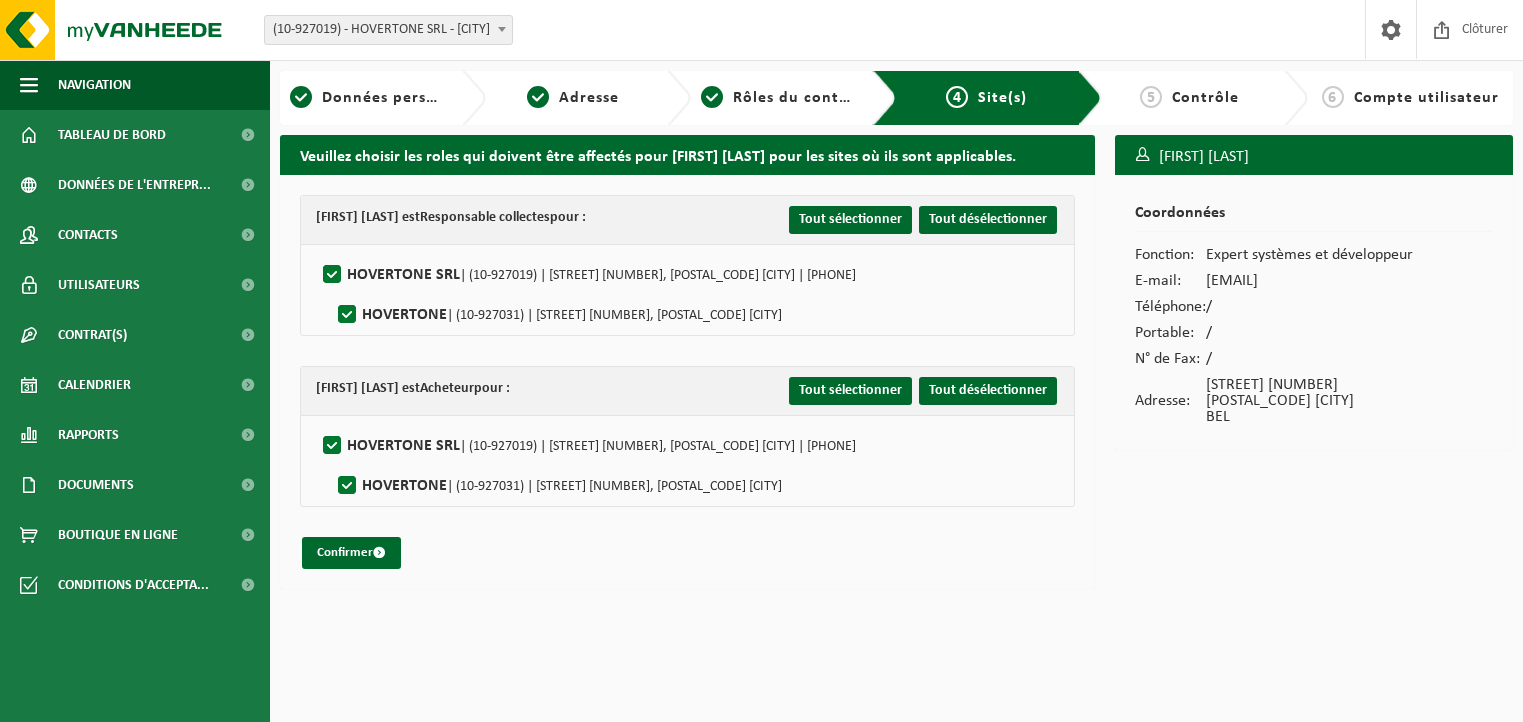 scroll, scrollTop: 0, scrollLeft: 0, axis: both 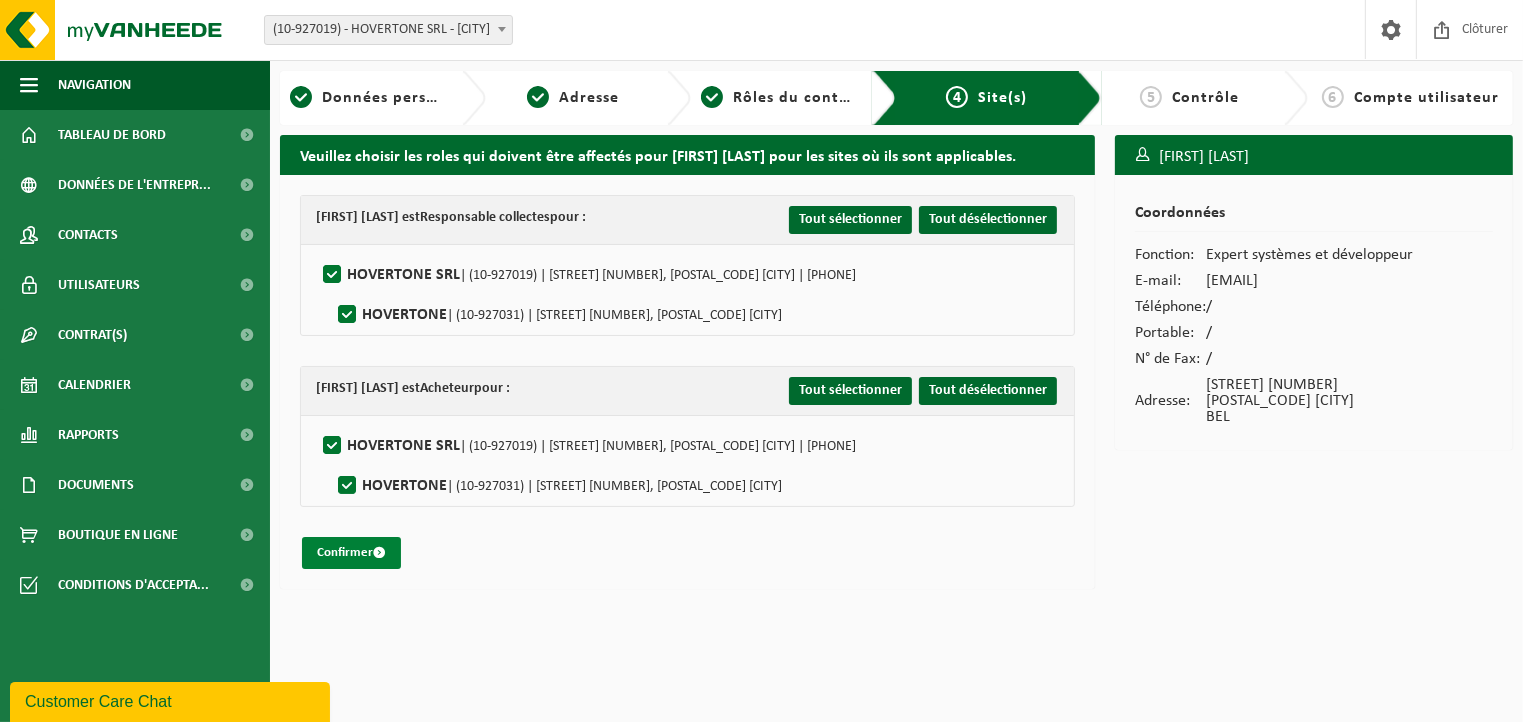 click on "Confirmer" at bounding box center (351, 553) 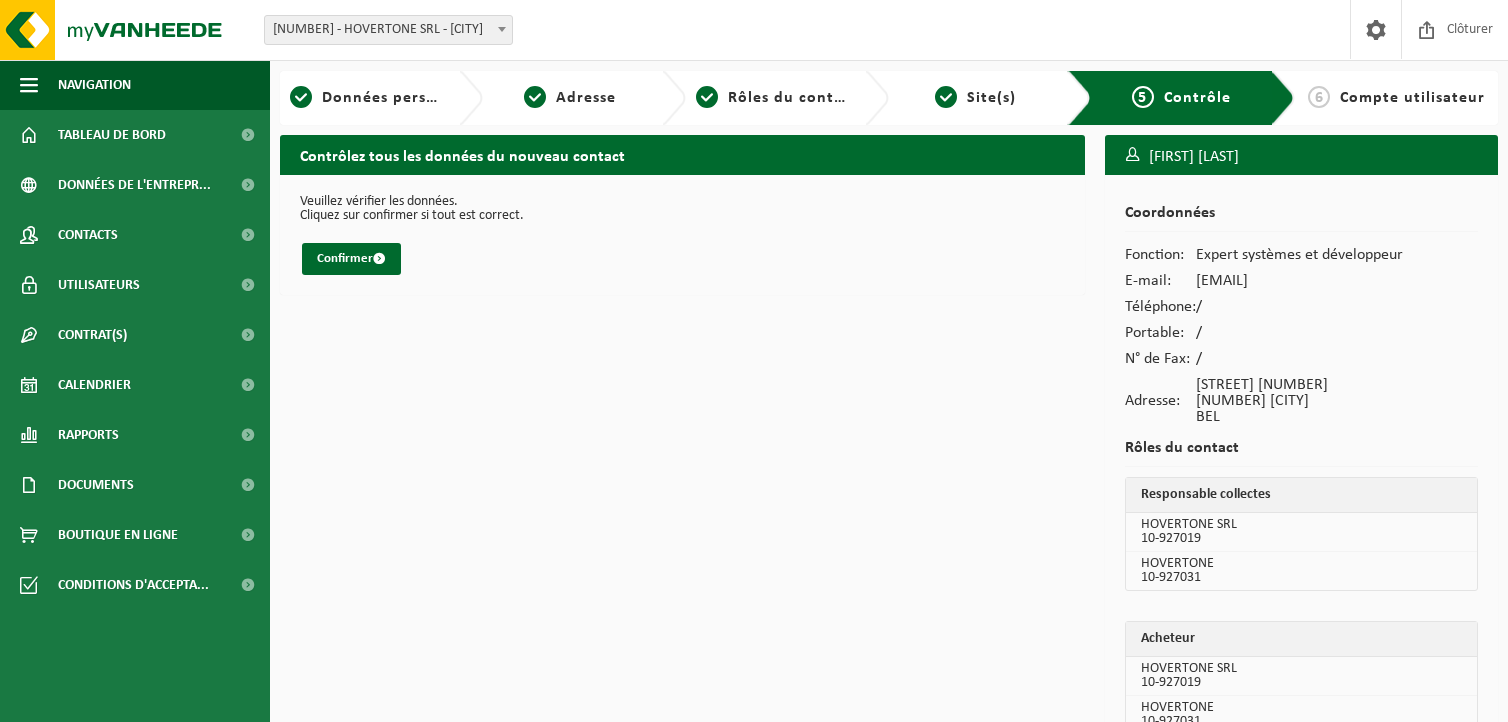 scroll, scrollTop: 0, scrollLeft: 0, axis: both 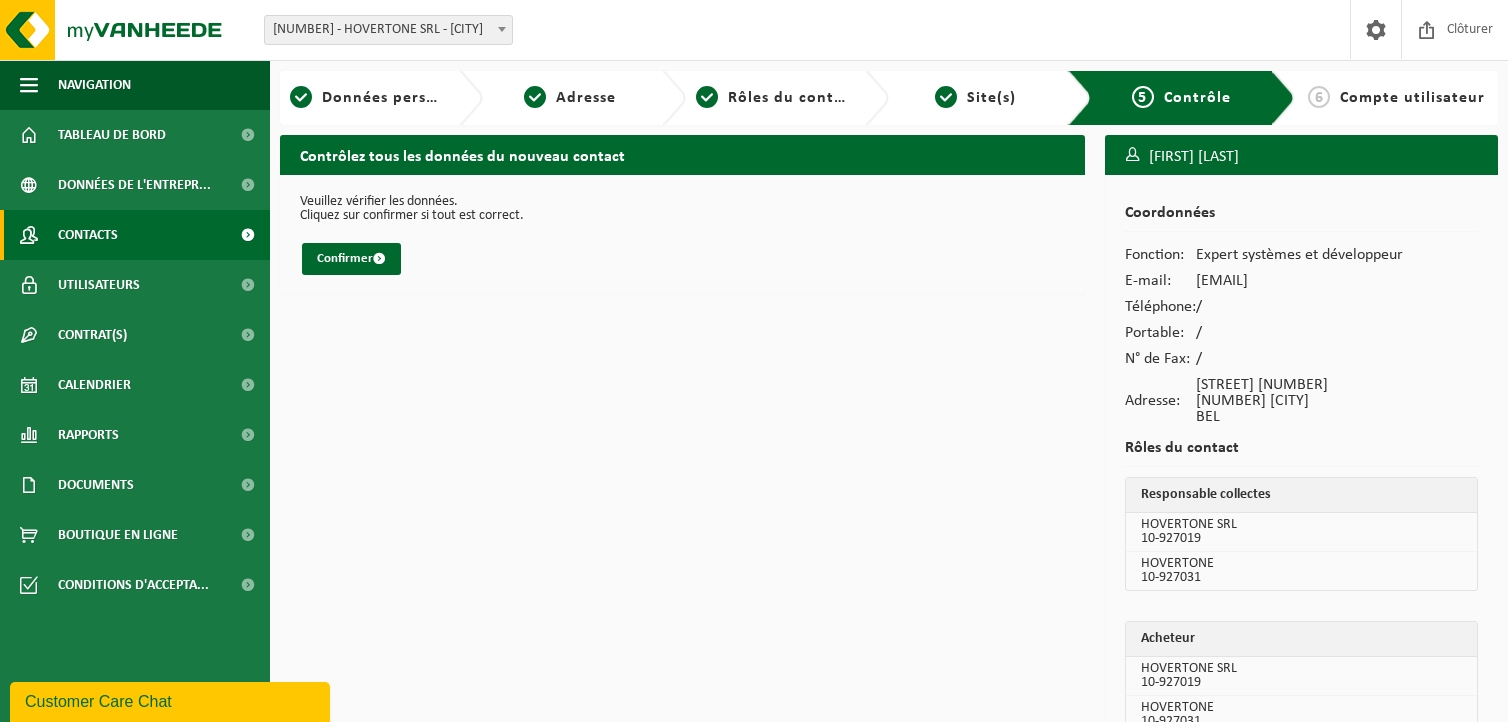 click on "Contacts" at bounding box center (88, 235) 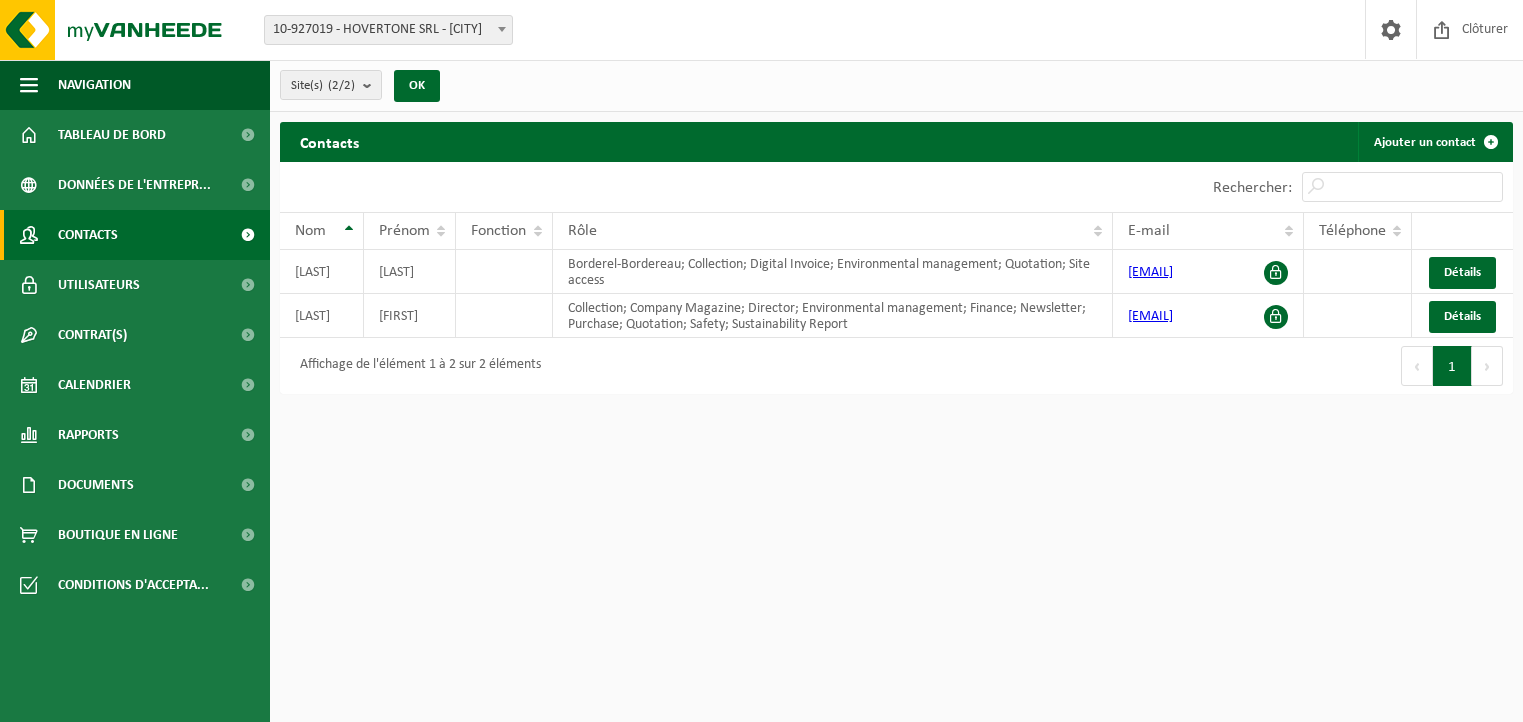 scroll, scrollTop: 0, scrollLeft: 0, axis: both 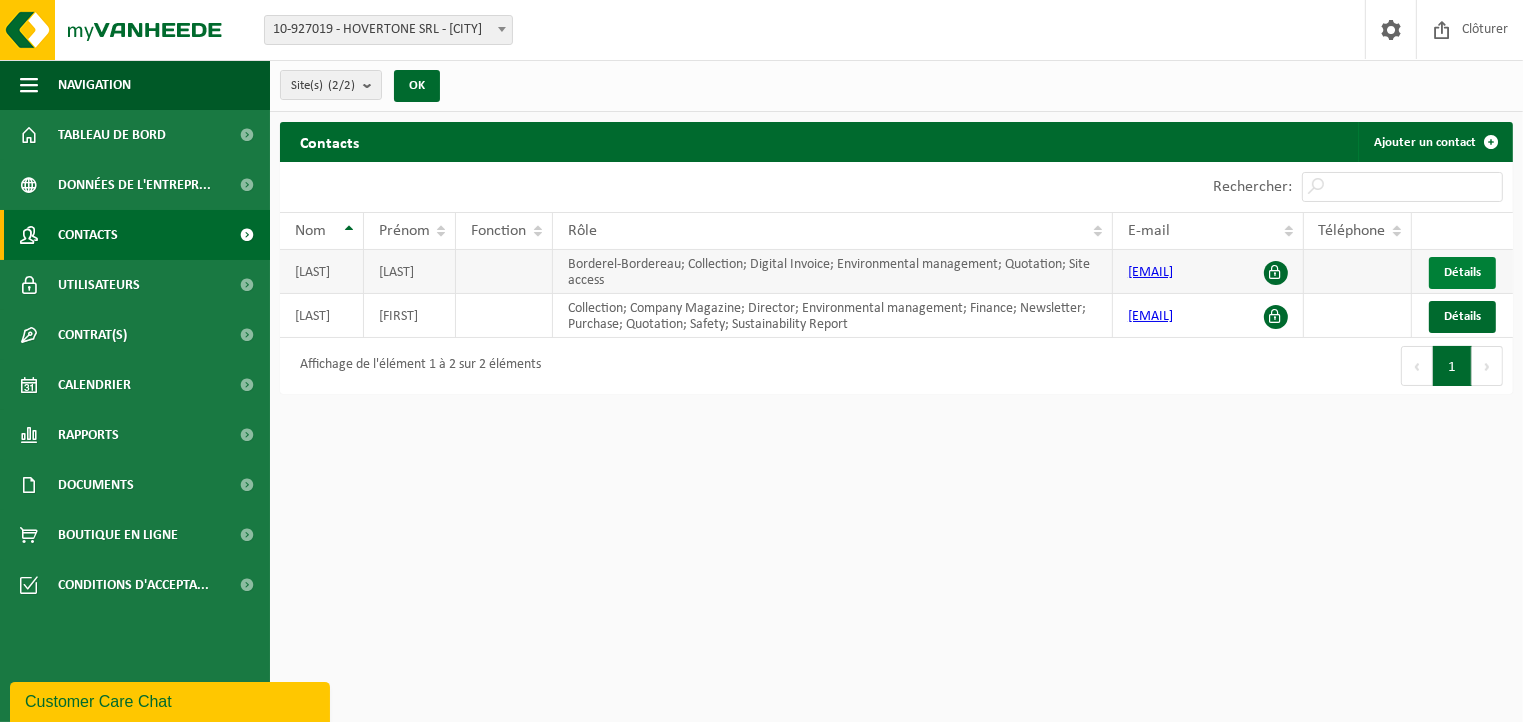 click on "Détails" at bounding box center (1462, 273) 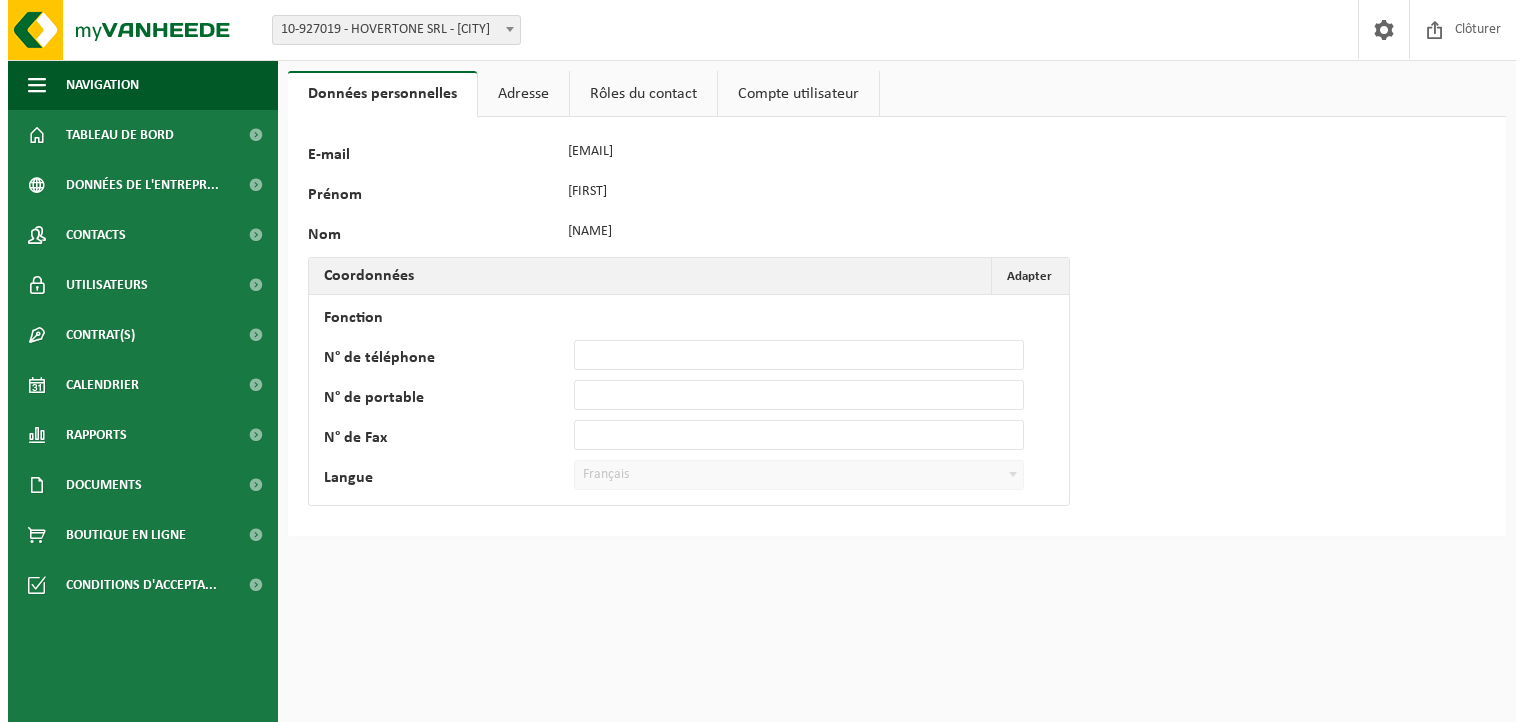 scroll, scrollTop: 0, scrollLeft: 0, axis: both 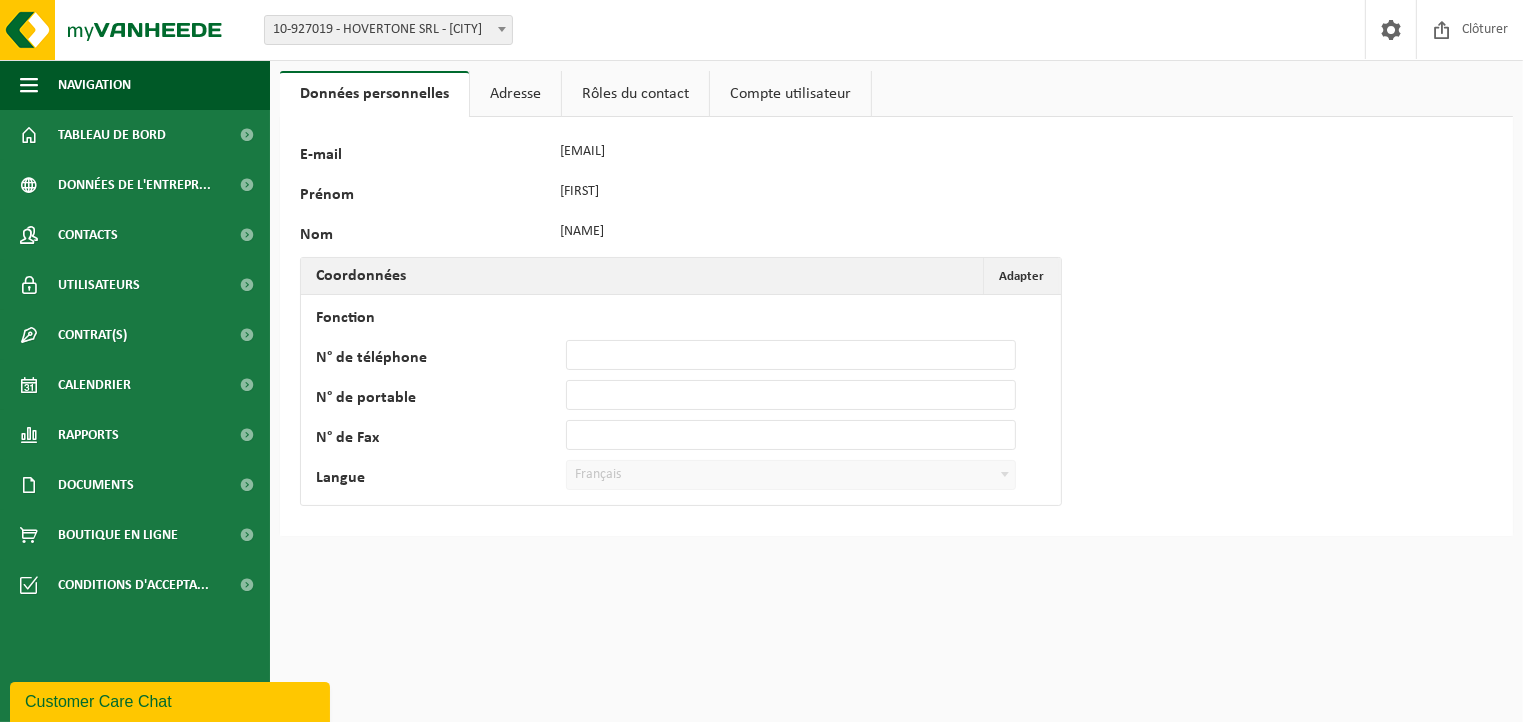 click on "Adresse" at bounding box center [515, 94] 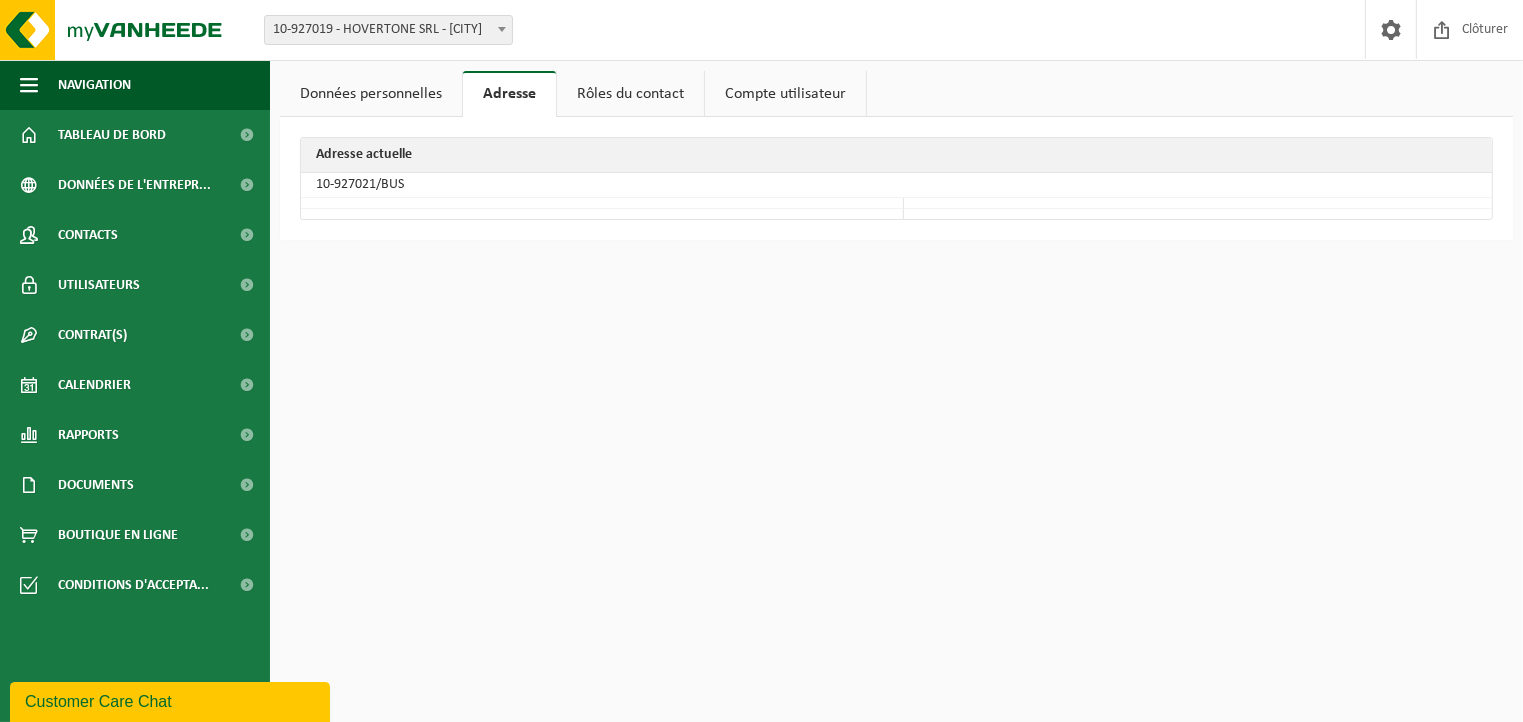 click on "Rôles du contact" at bounding box center [630, 94] 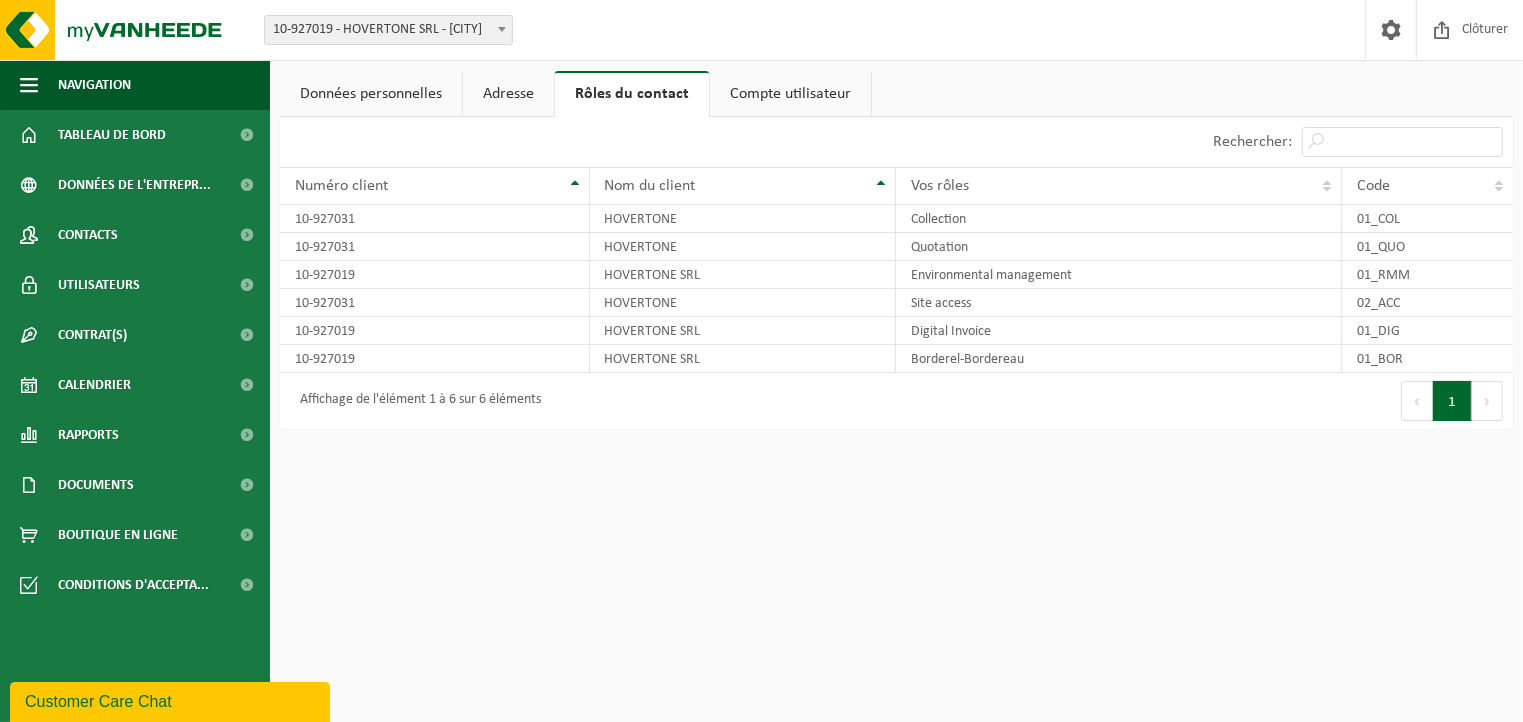 click on "Compte utilisateur" at bounding box center (790, 94) 